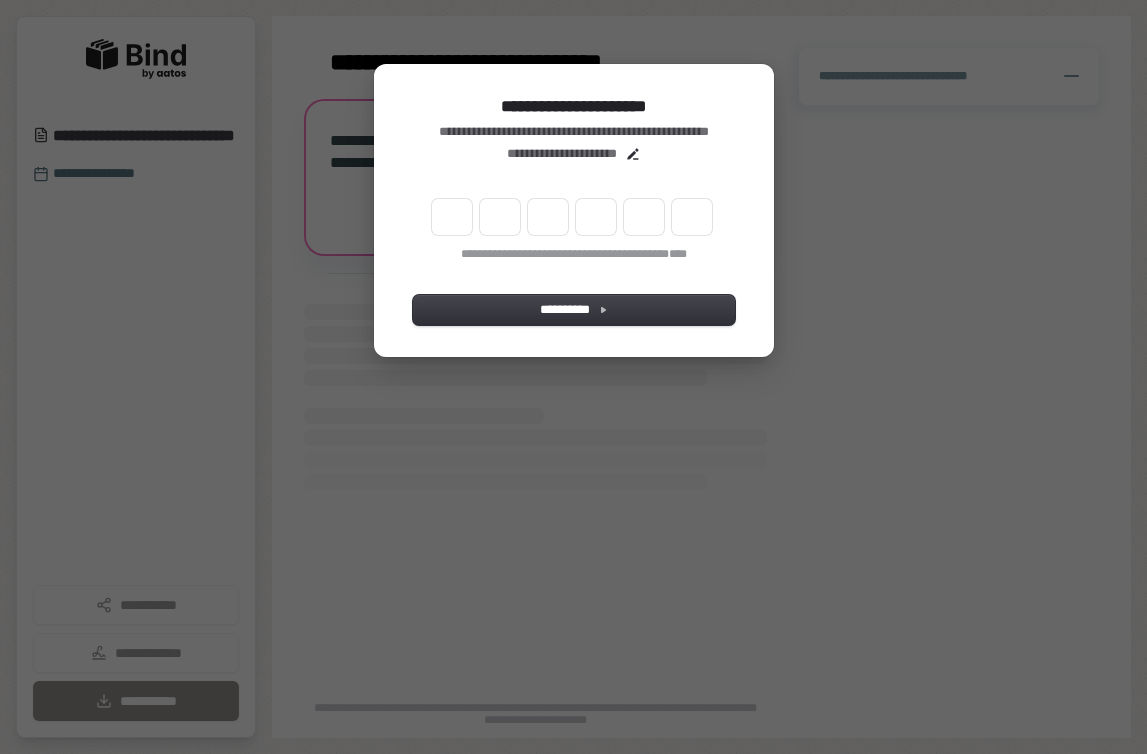 scroll, scrollTop: 0, scrollLeft: 0, axis: both 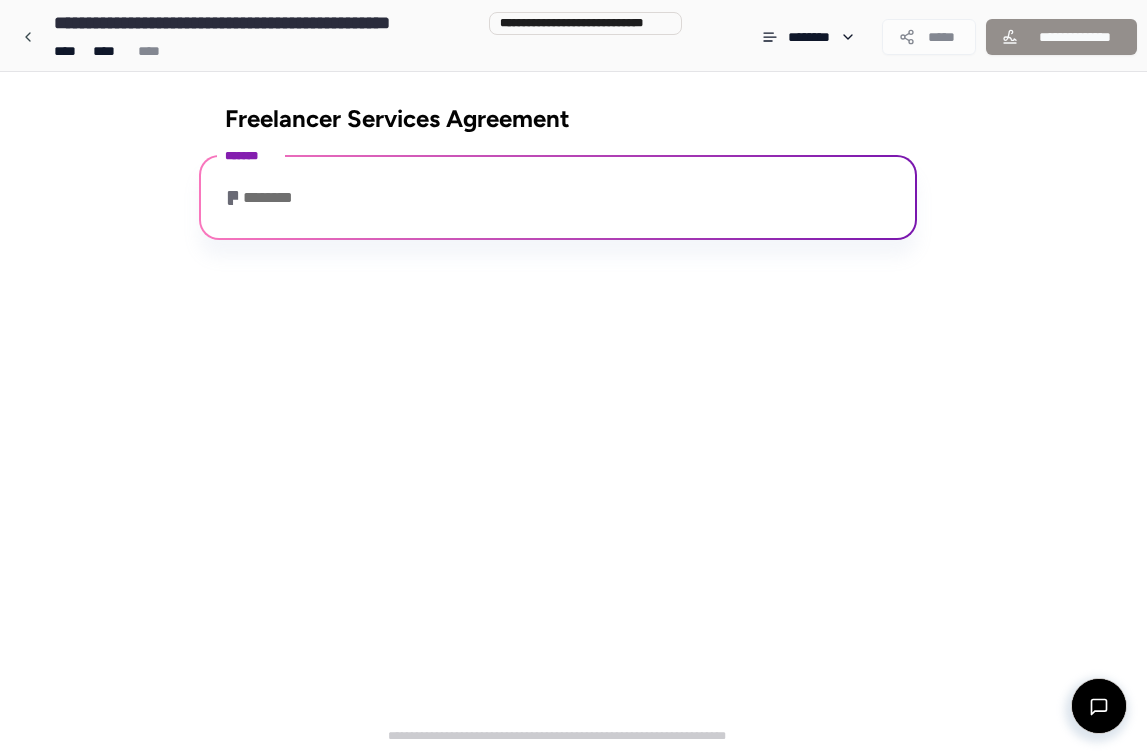 click on "********" at bounding box center [558, 200] 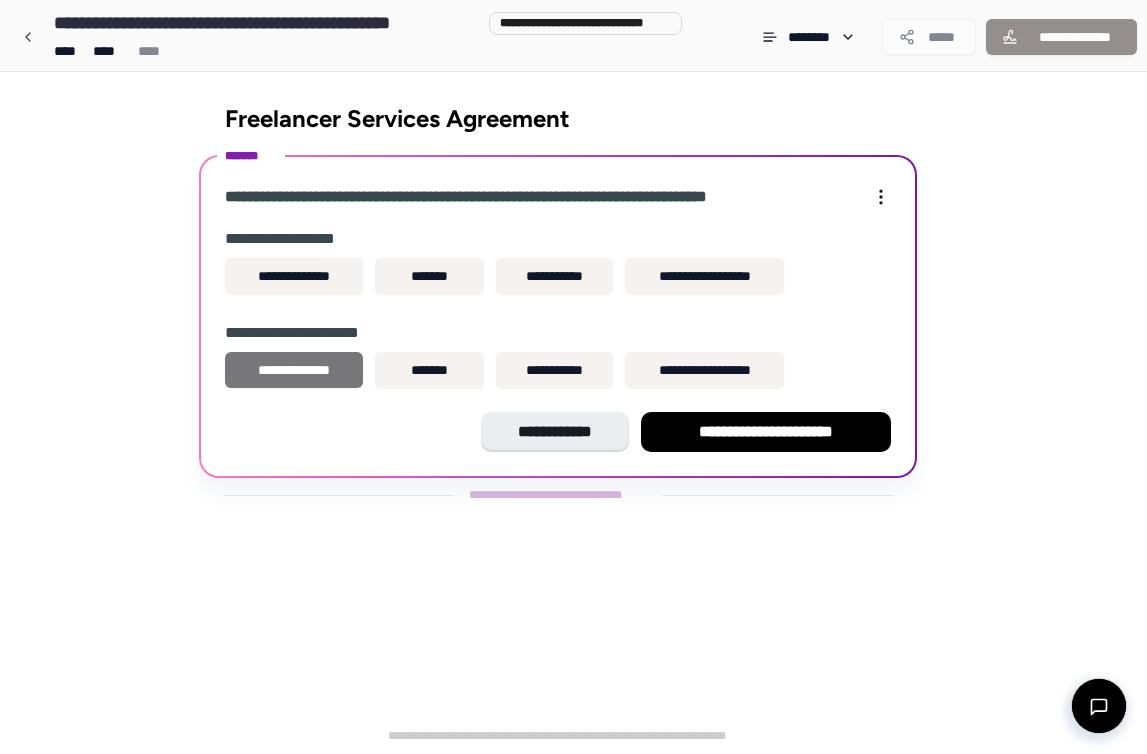 click on "**********" at bounding box center [294, 370] 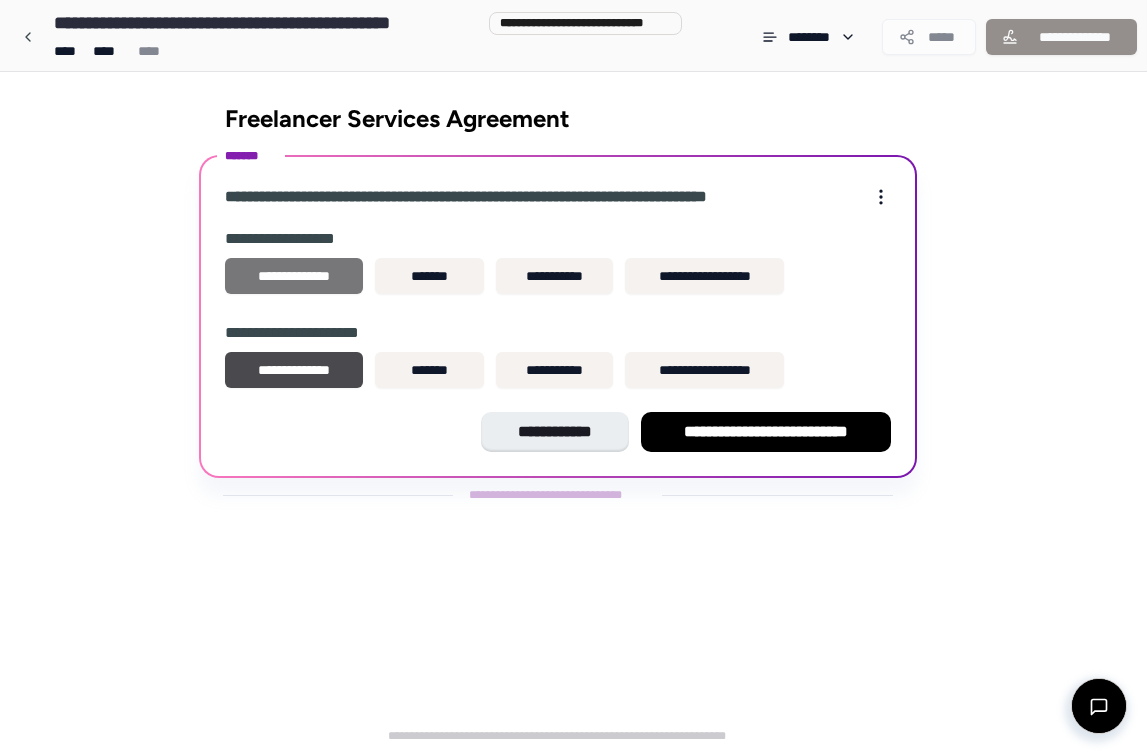click on "**********" at bounding box center [294, 276] 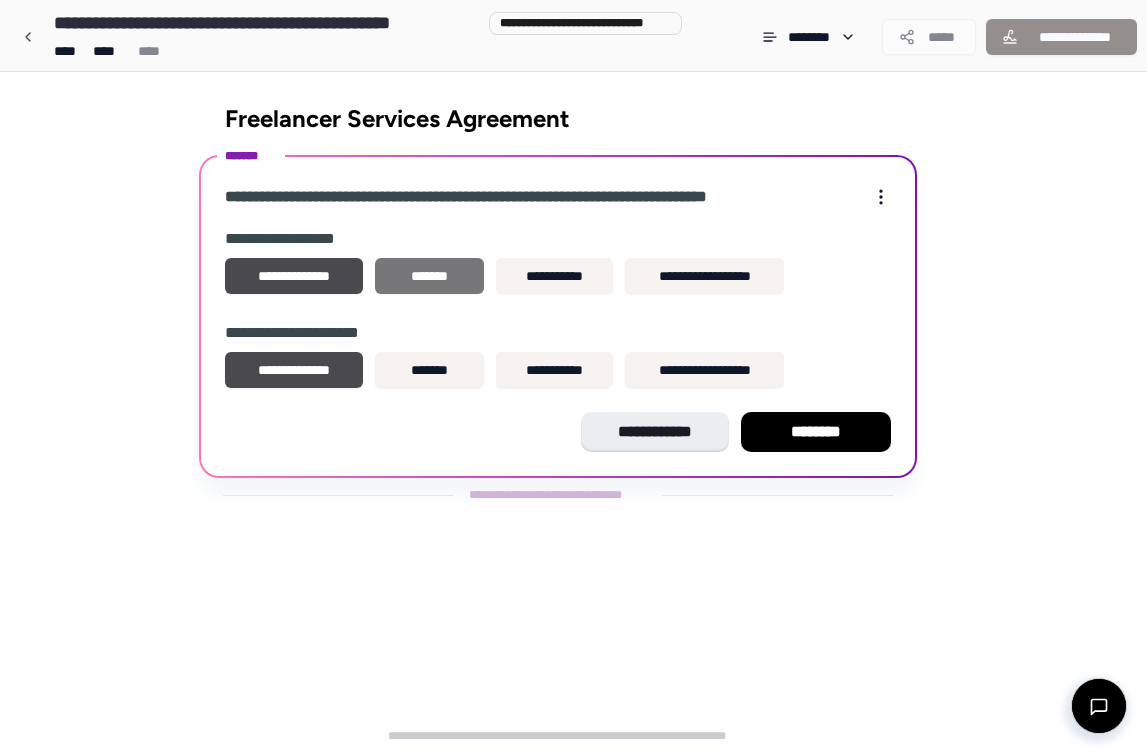 click on "*******" at bounding box center [429, 276] 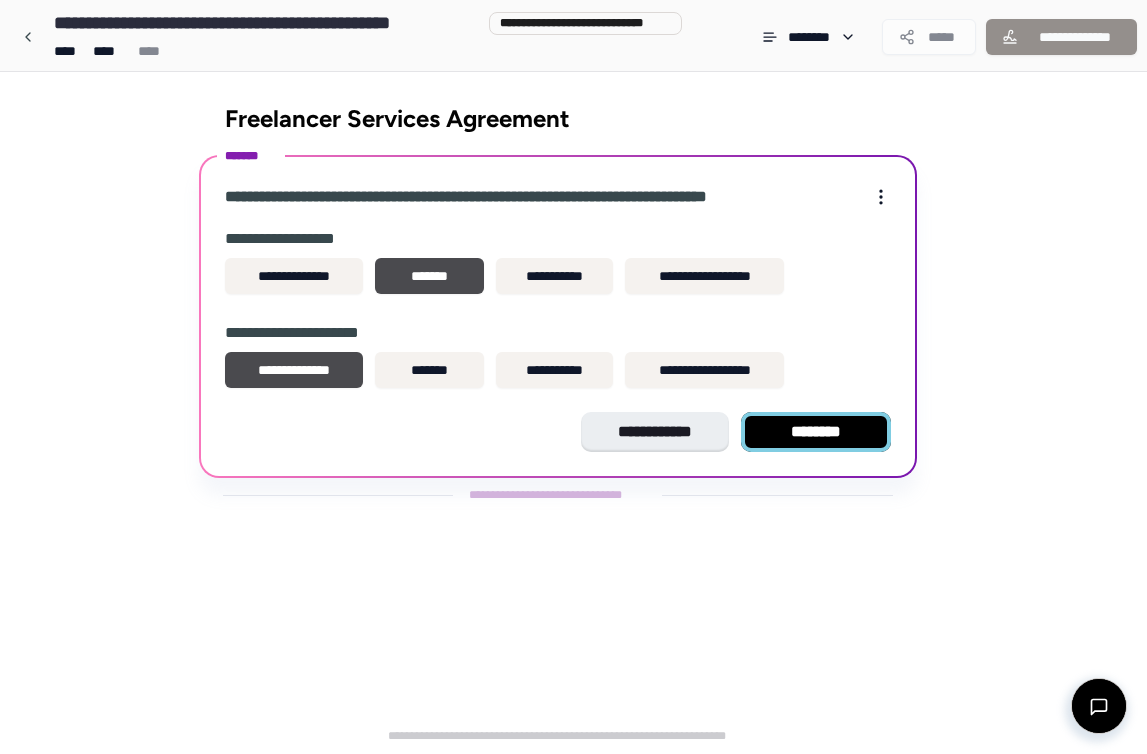 click on "********" at bounding box center [816, 432] 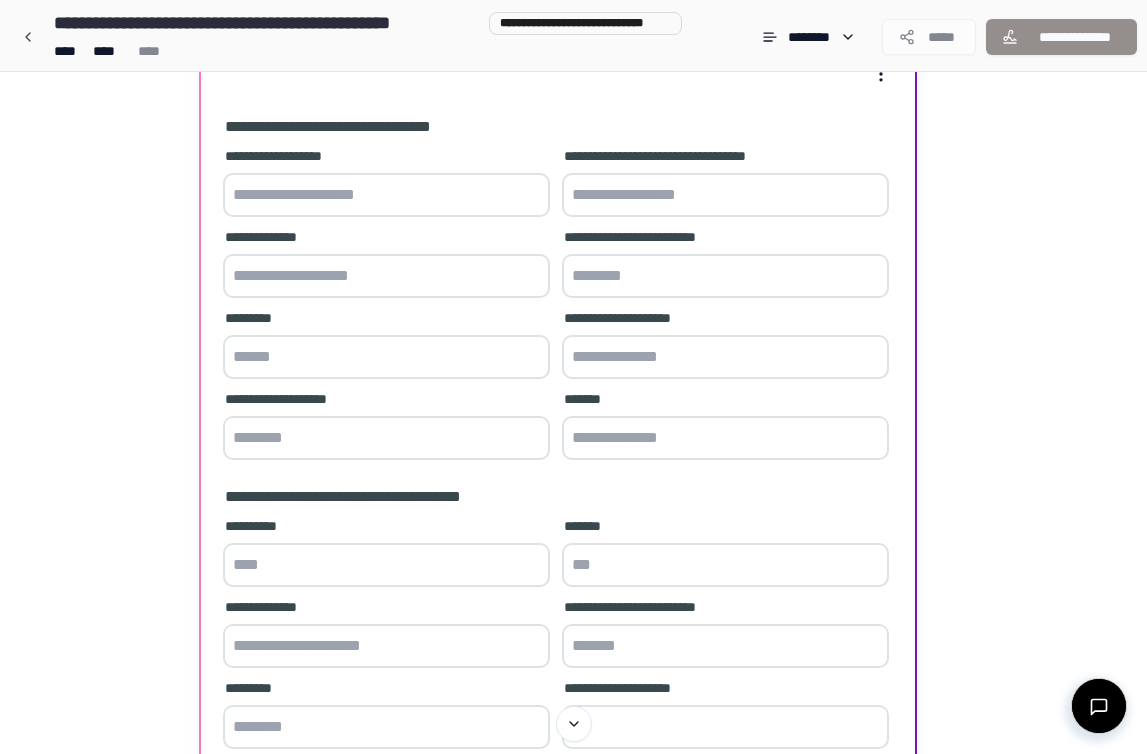 scroll, scrollTop: 417, scrollLeft: 0, axis: vertical 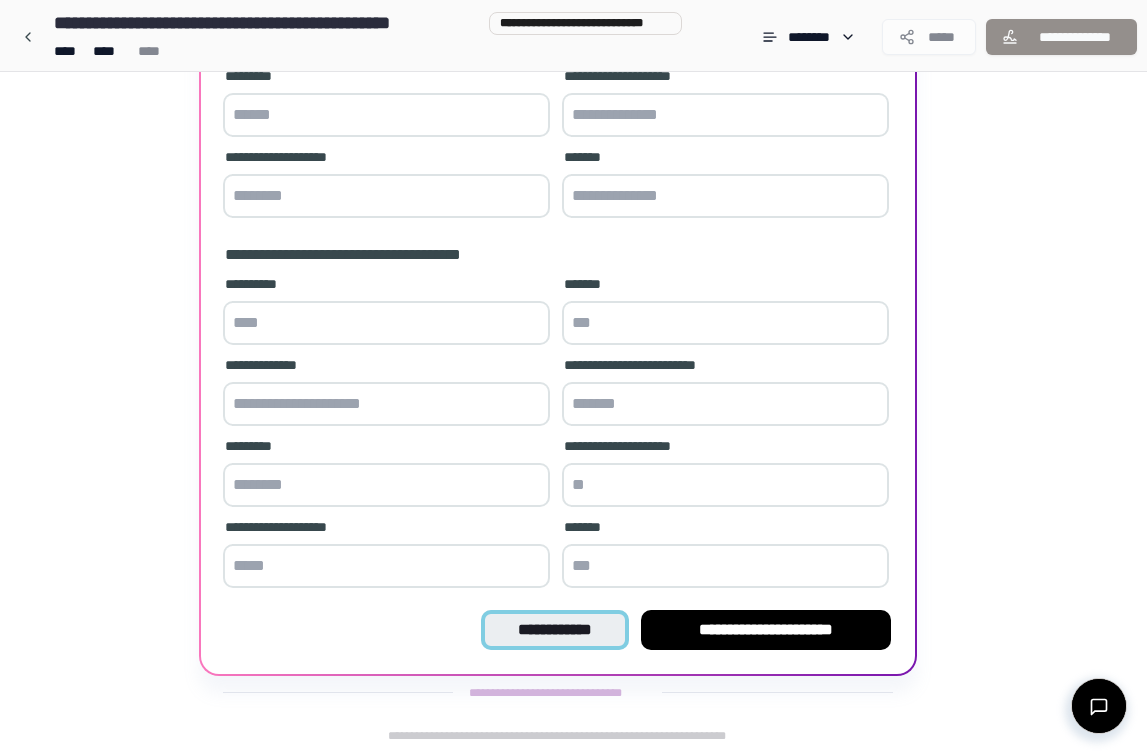 click on "**********" at bounding box center [554, 630] 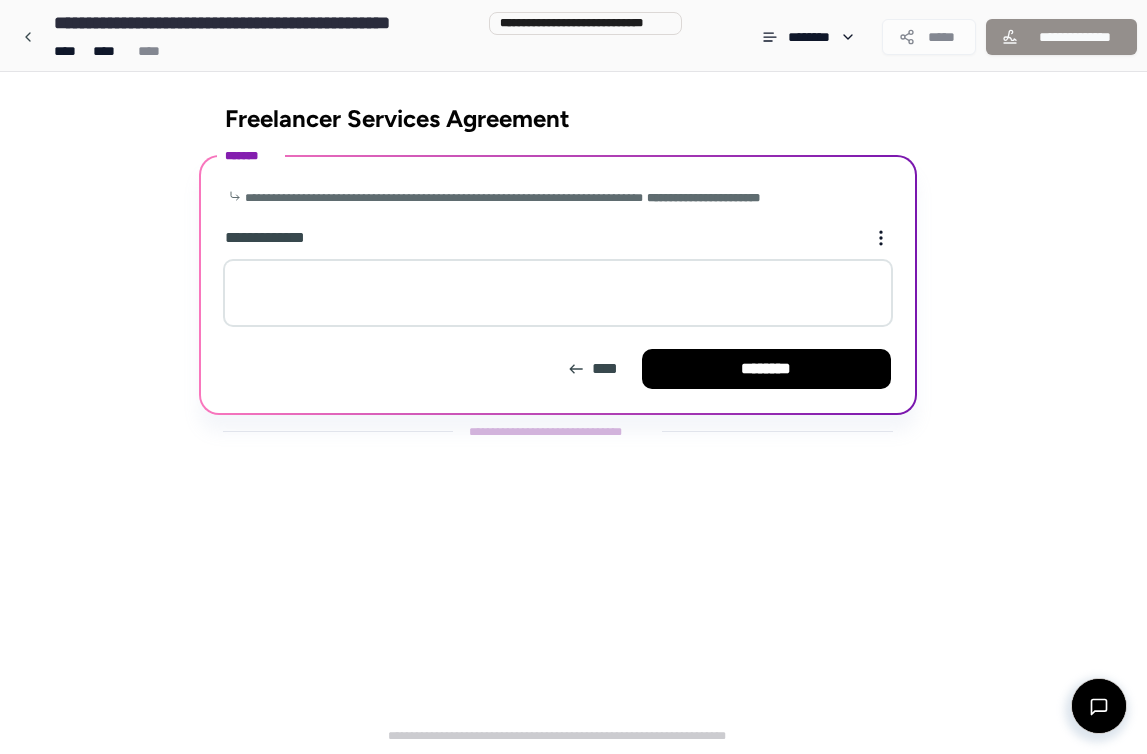 scroll, scrollTop: 0, scrollLeft: 0, axis: both 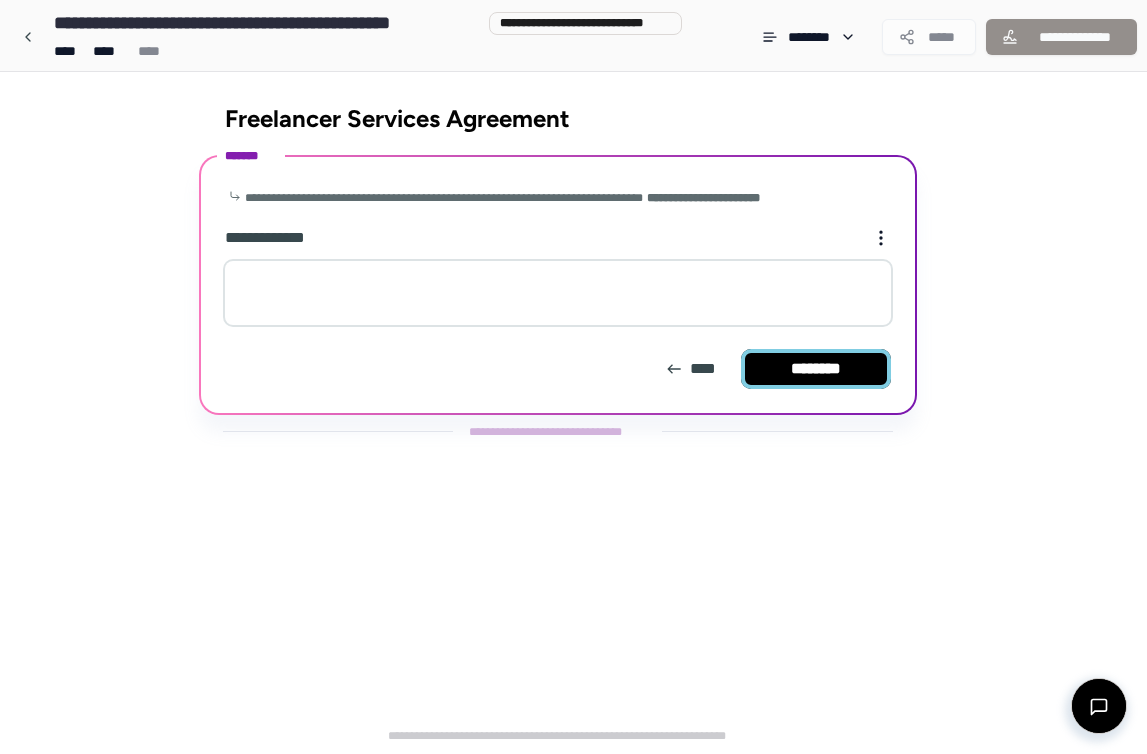 click on "********" at bounding box center [816, 369] 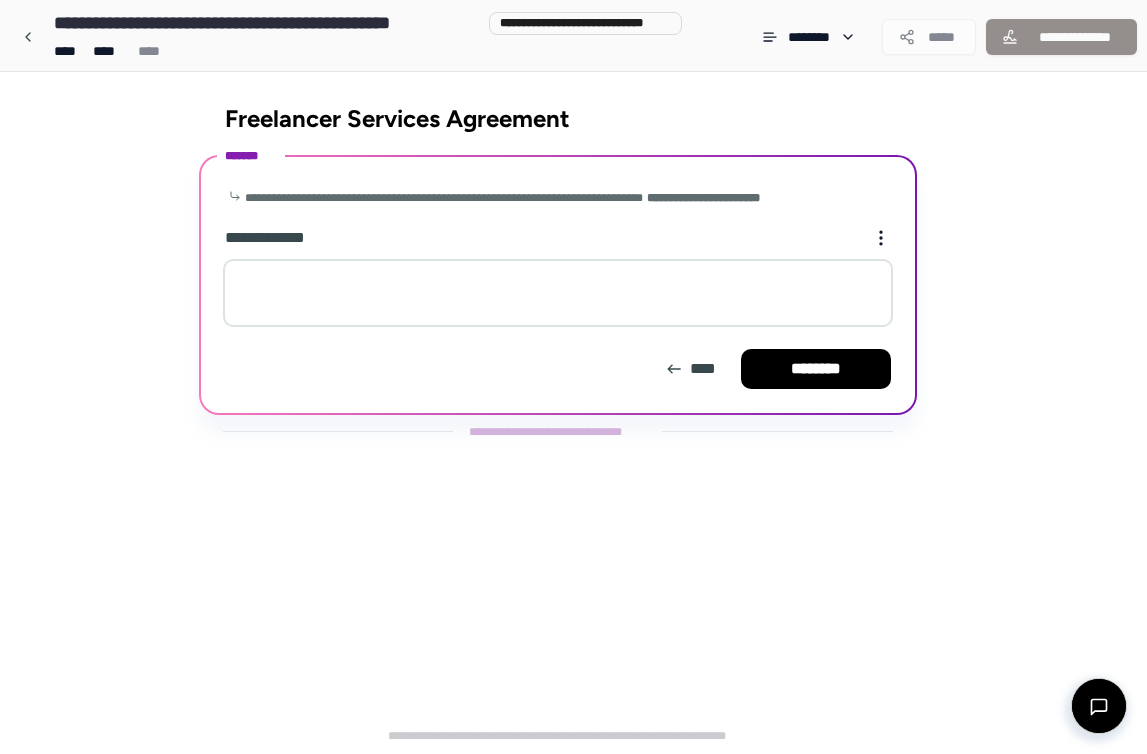 click at bounding box center [558, 293] 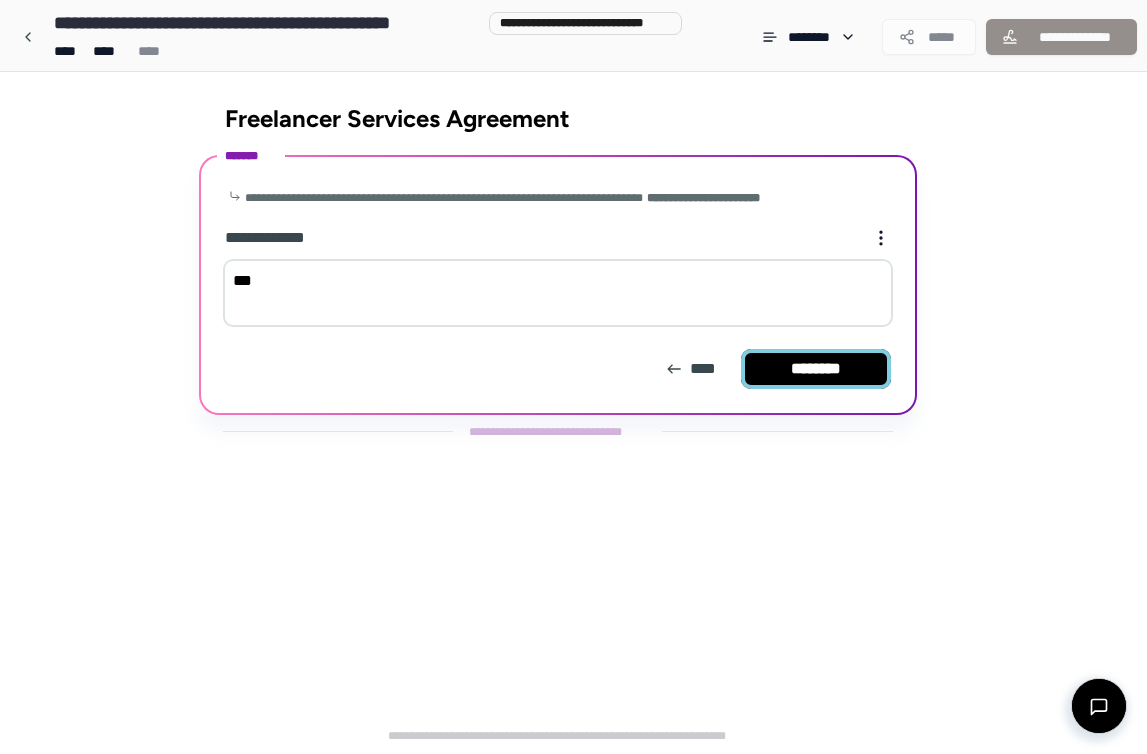 type on "***" 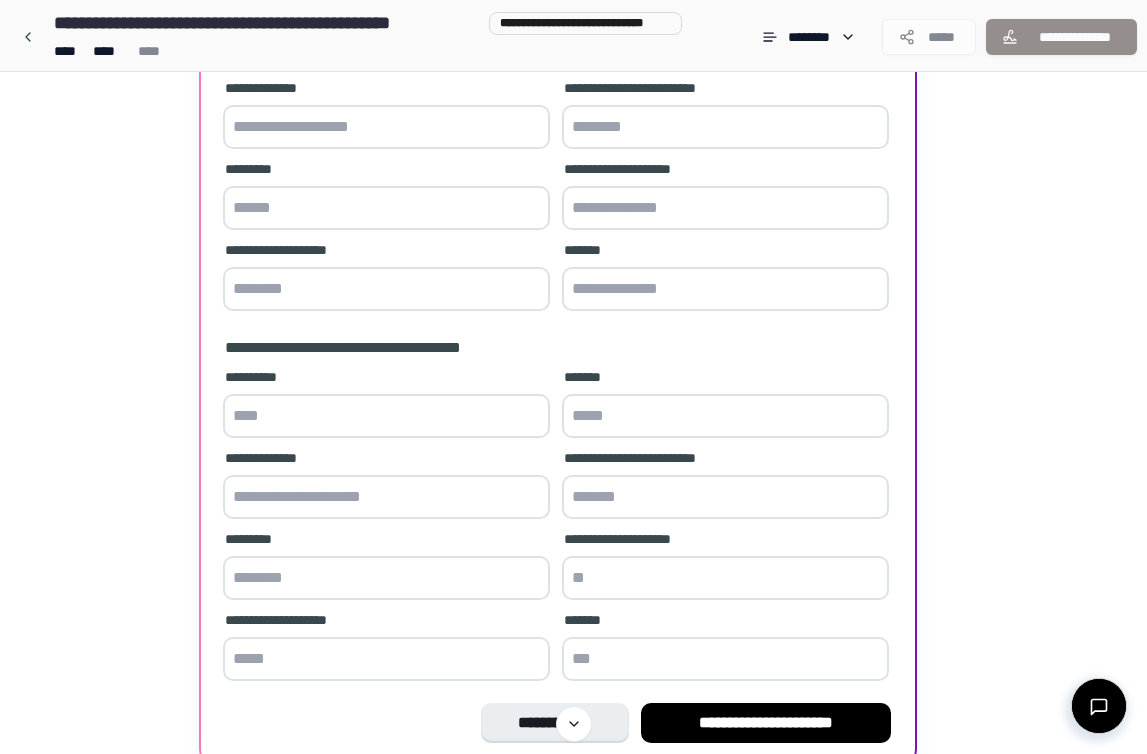 scroll, scrollTop: 443, scrollLeft: 0, axis: vertical 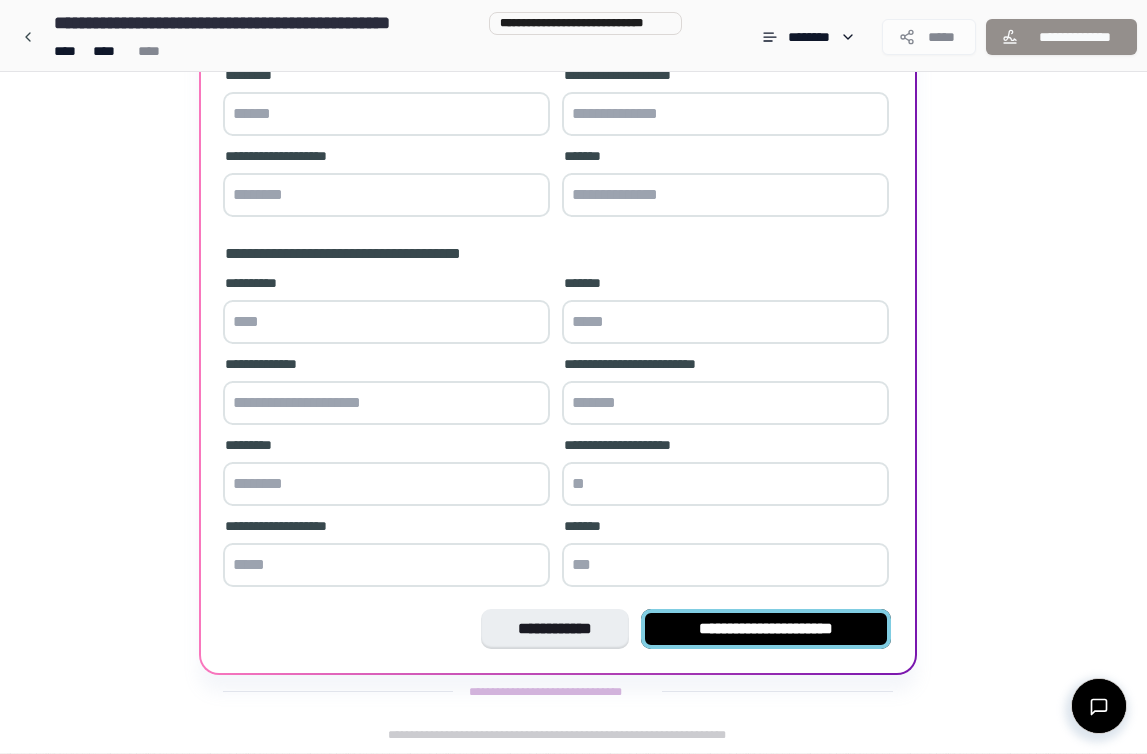 click on "**********" at bounding box center [766, 629] 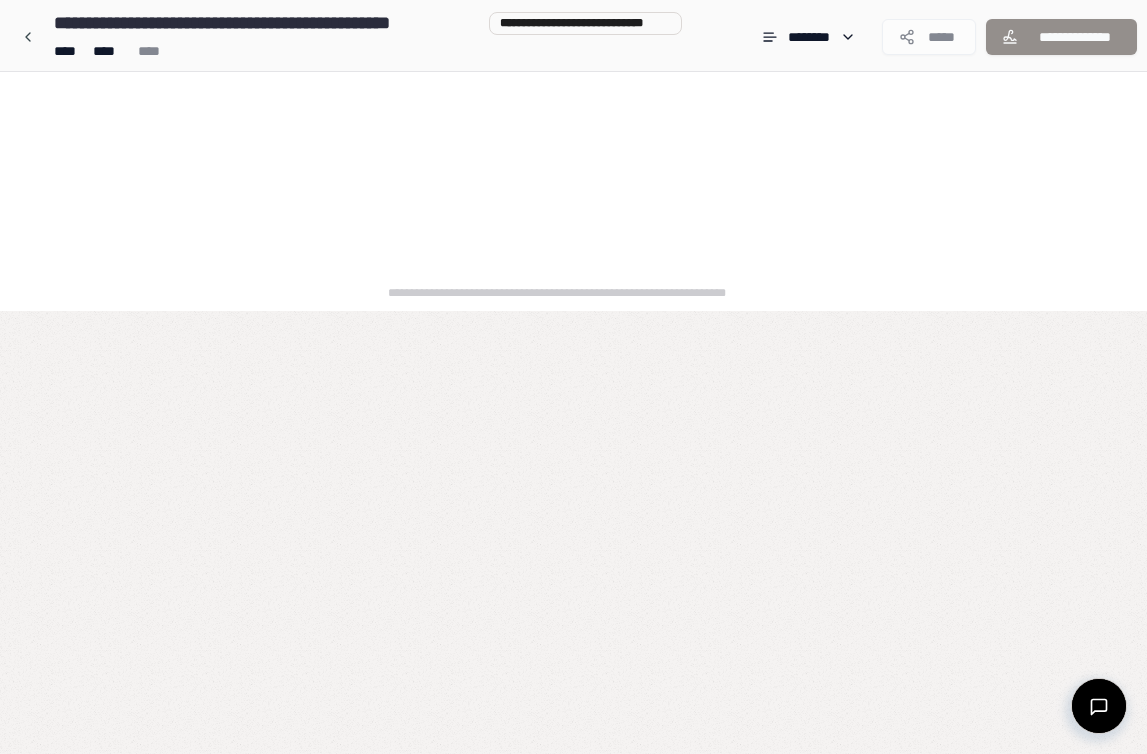 scroll, scrollTop: 0, scrollLeft: 0, axis: both 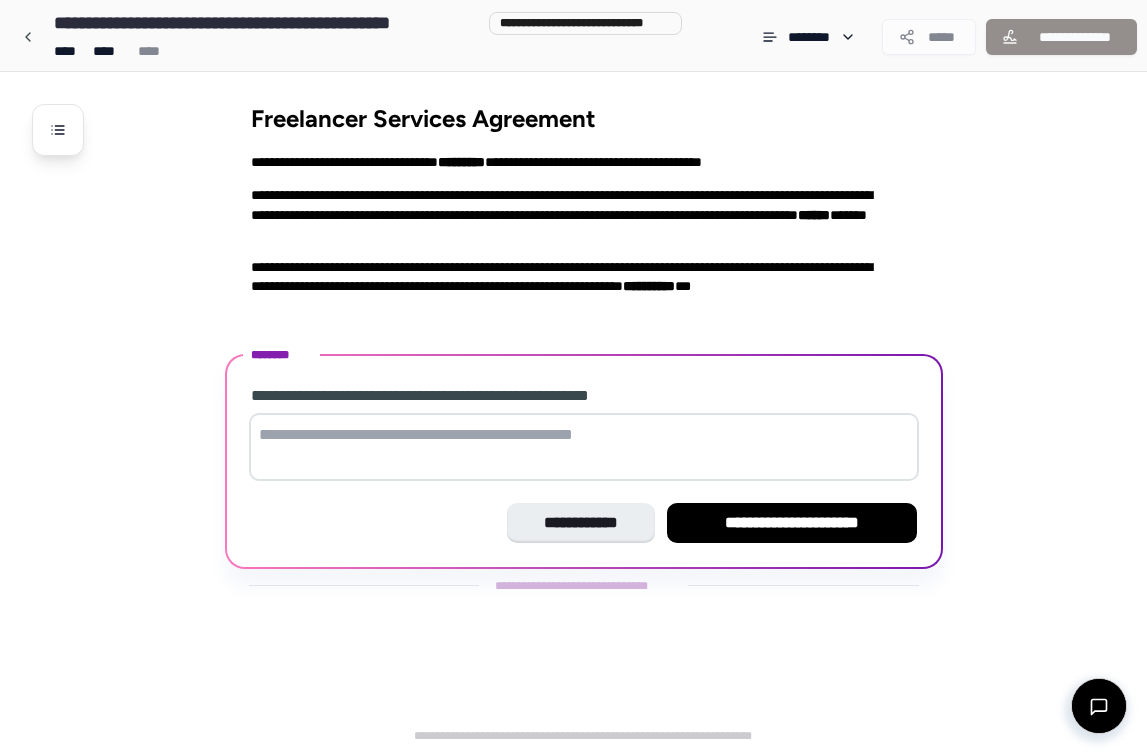 click at bounding box center [584, 447] 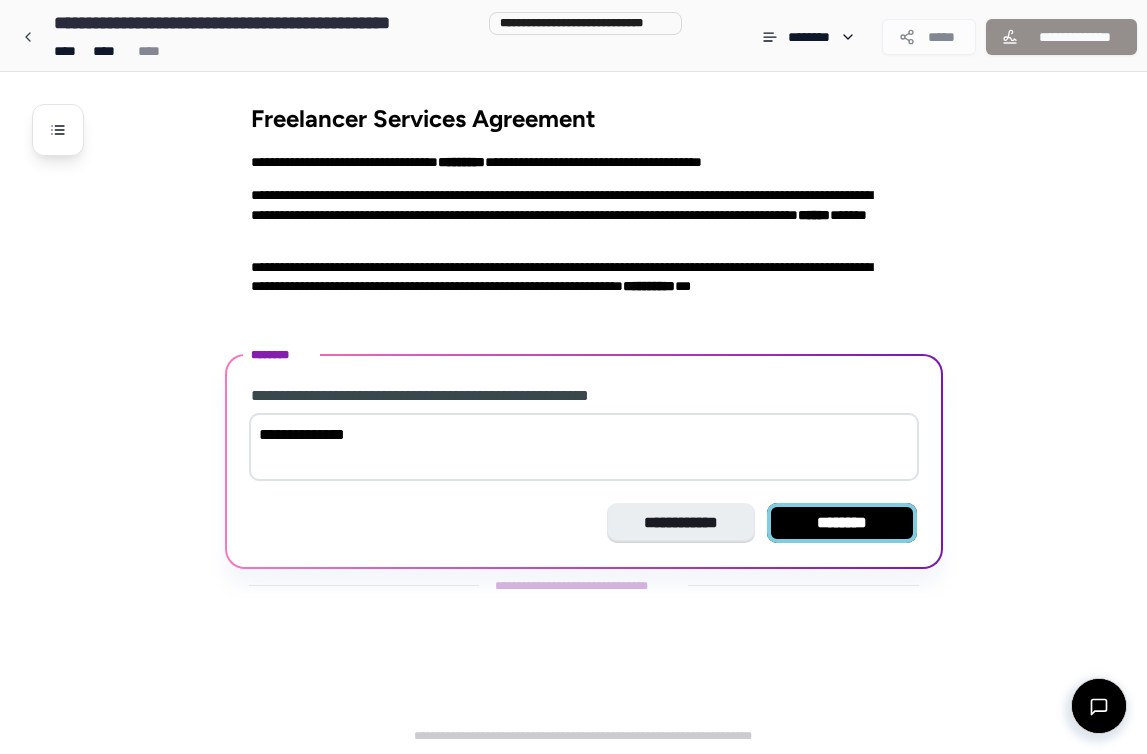 type on "**********" 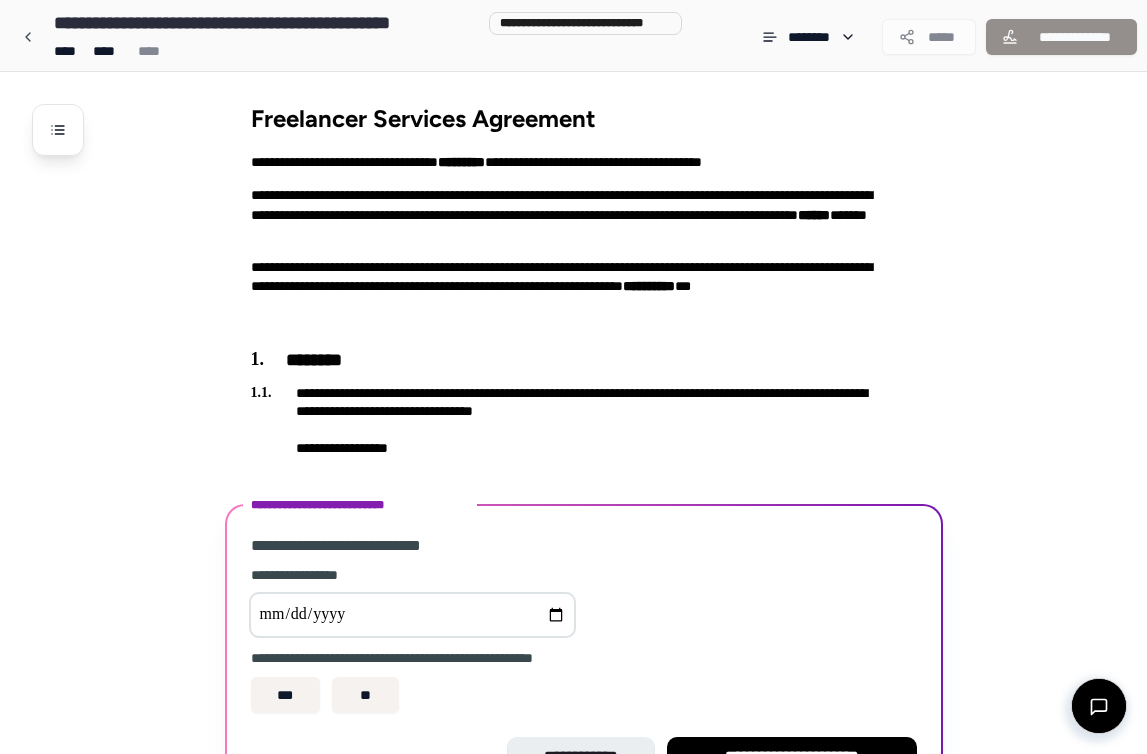 scroll, scrollTop: 126, scrollLeft: 0, axis: vertical 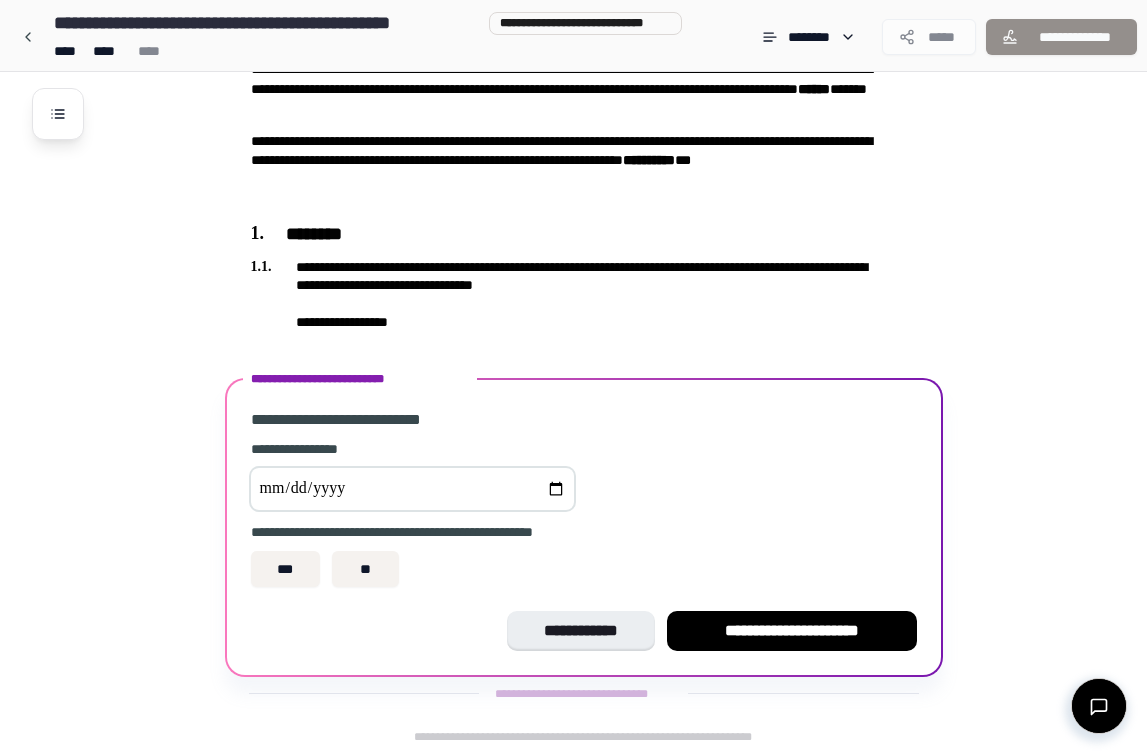 click at bounding box center [412, 489] 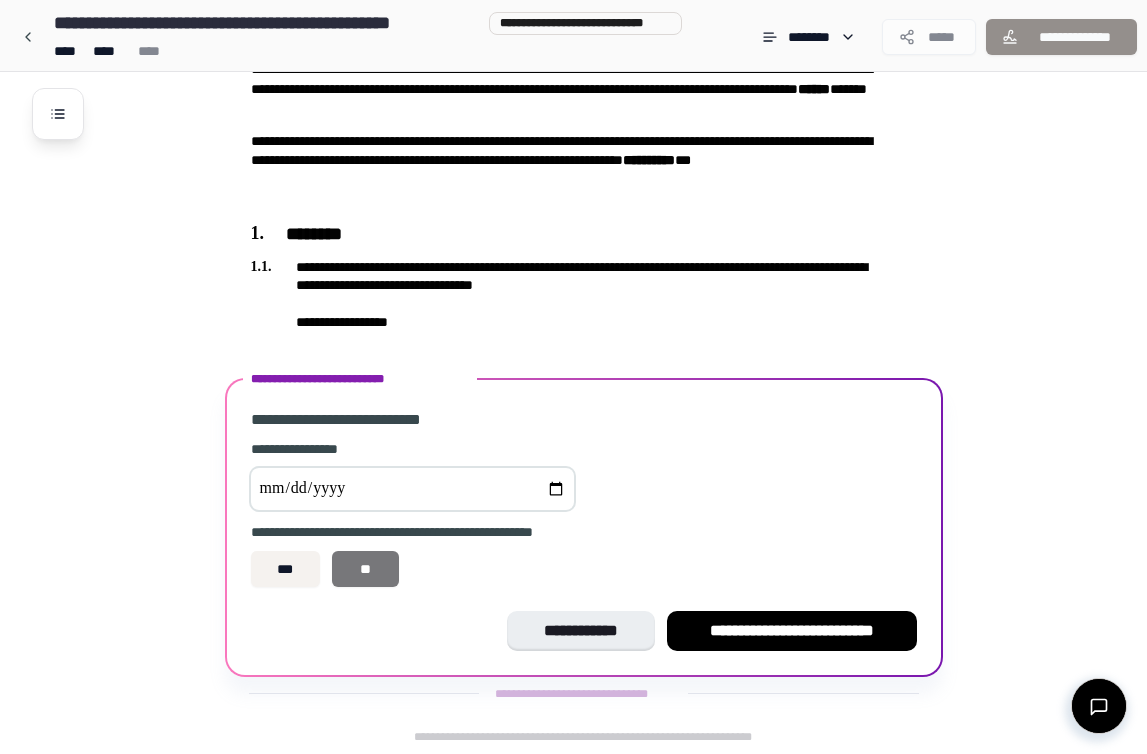 click on "**" at bounding box center [365, 569] 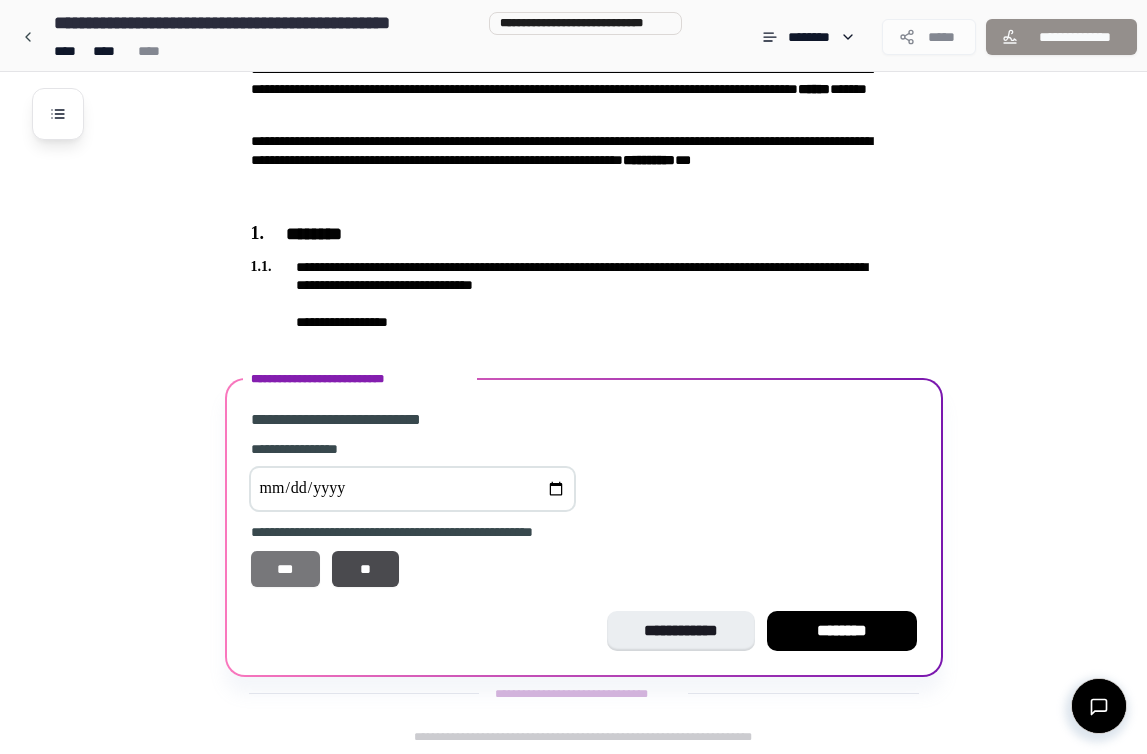 click on "***" at bounding box center [286, 569] 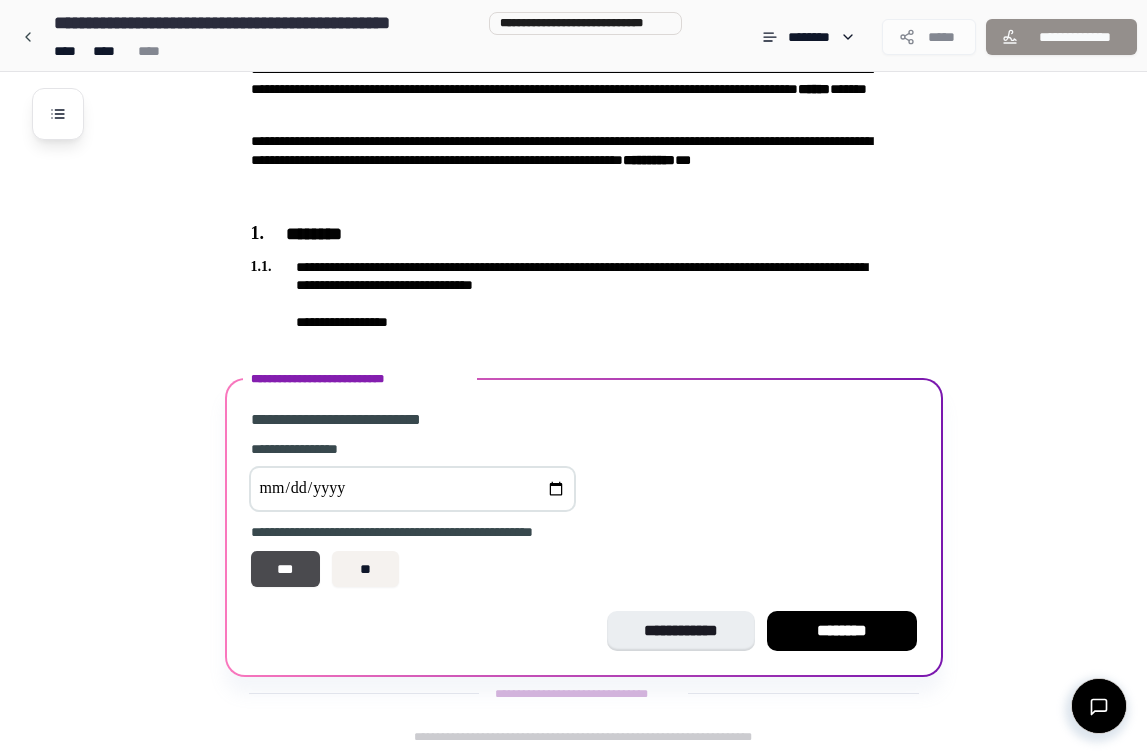 click on "********" at bounding box center [842, 631] 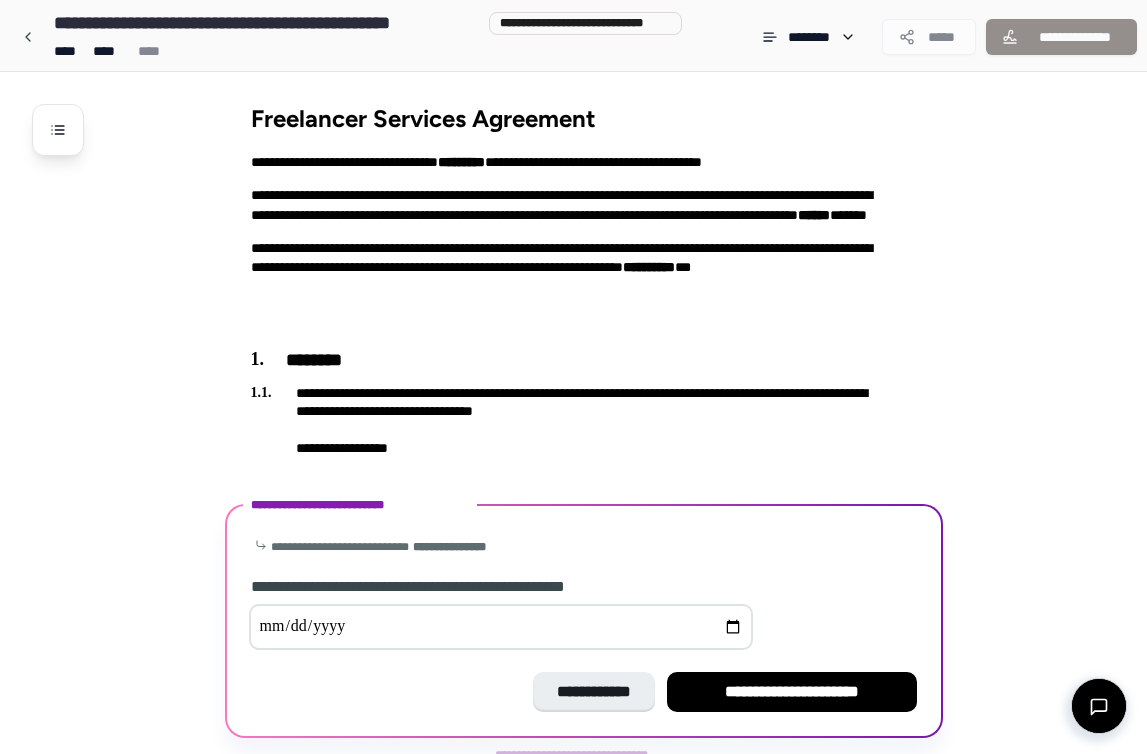 scroll, scrollTop: 62, scrollLeft: 0, axis: vertical 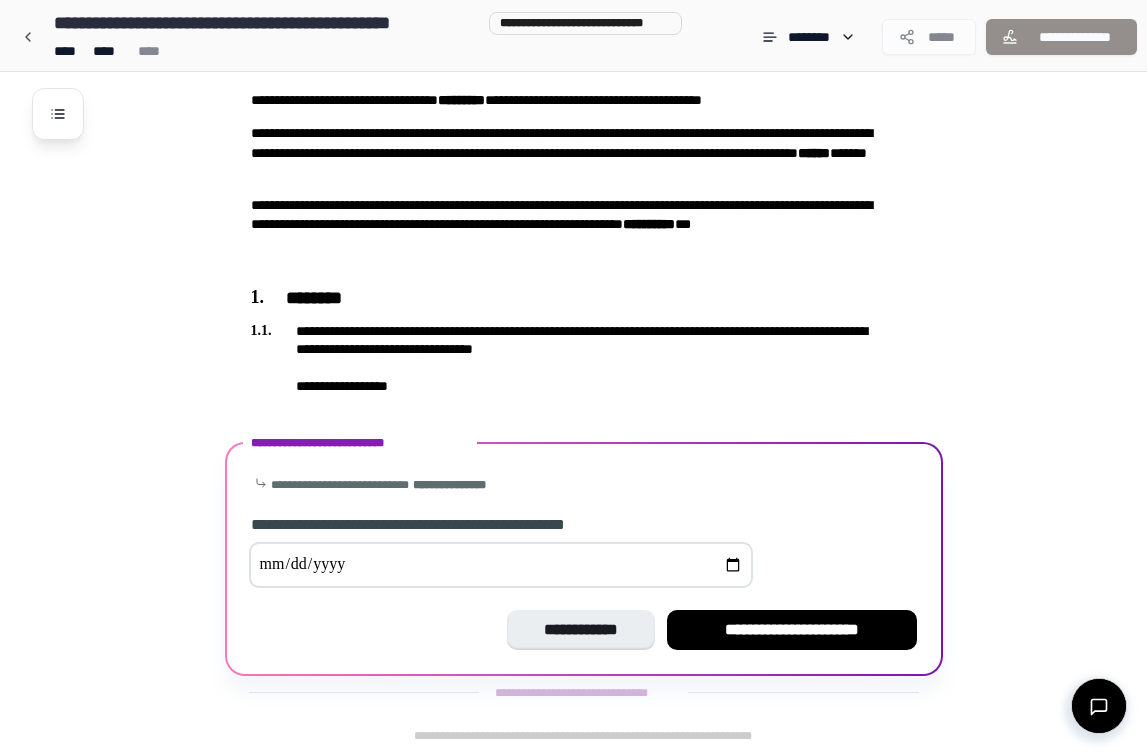 click at bounding box center [501, 565] 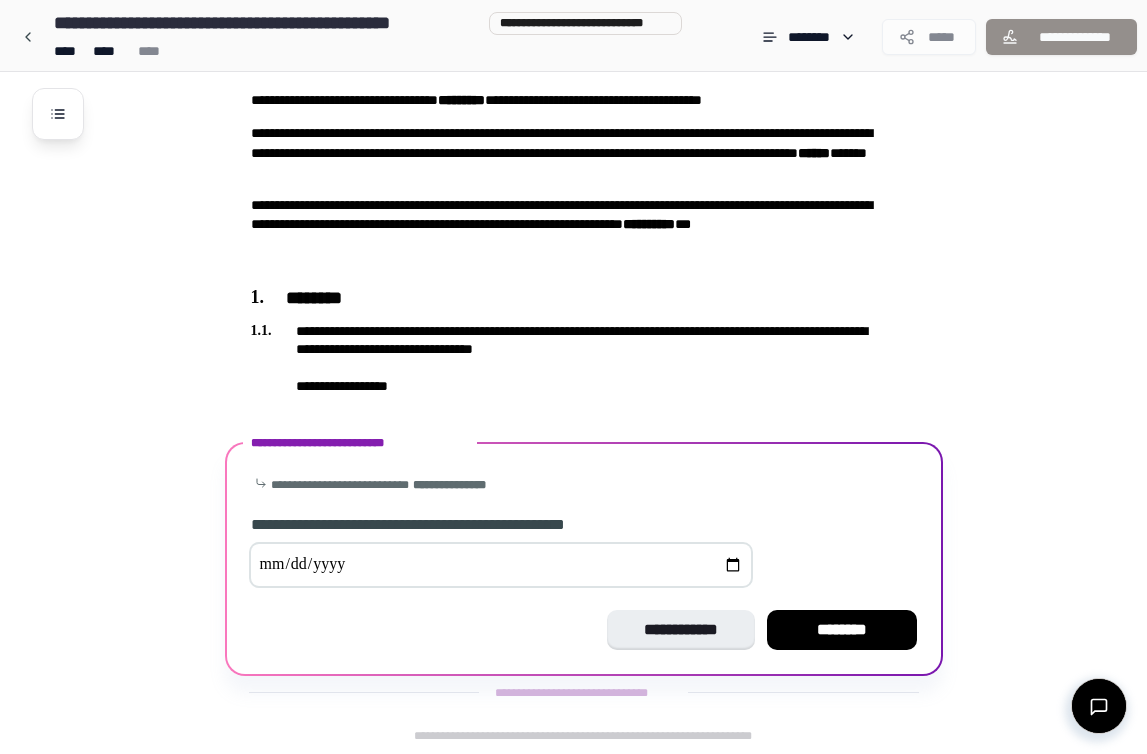type on "**********" 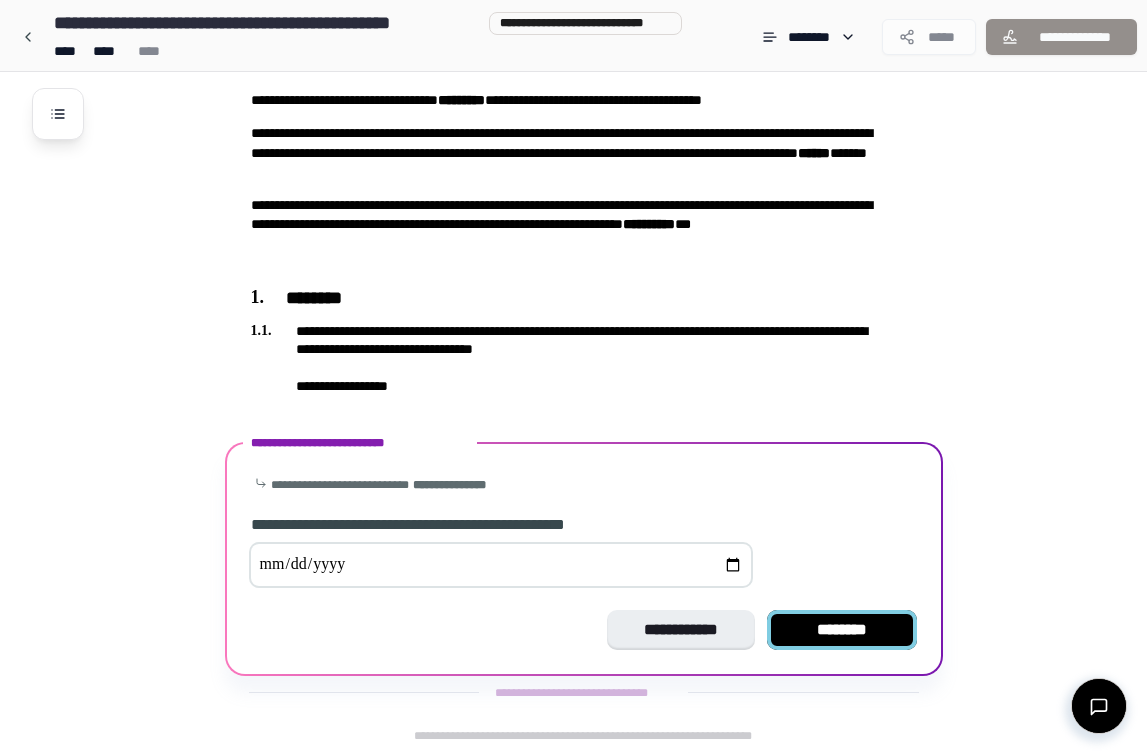click on "********" at bounding box center [842, 630] 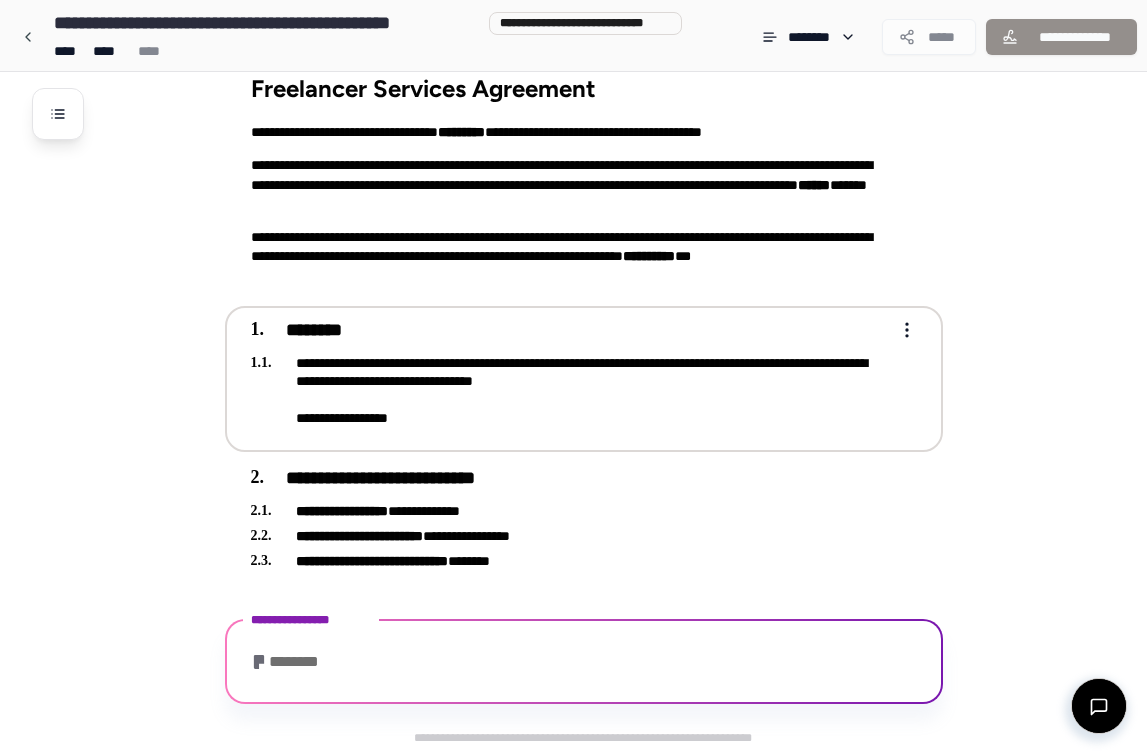 scroll, scrollTop: 432, scrollLeft: 0, axis: vertical 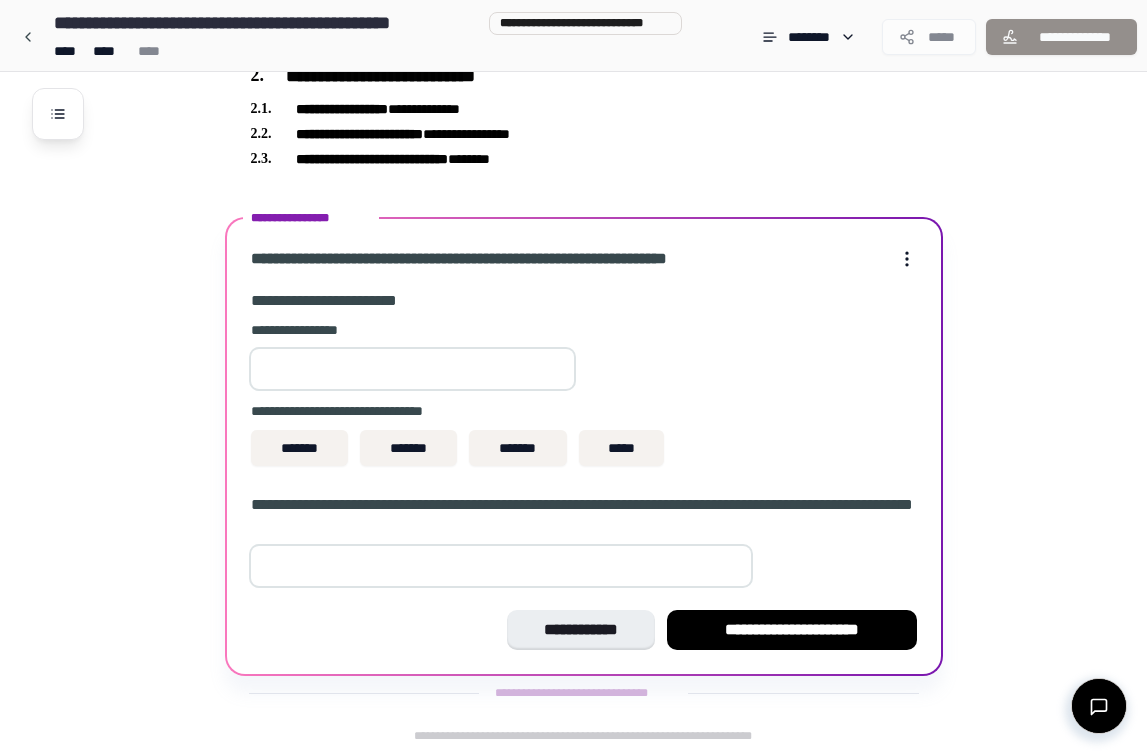 click at bounding box center [412, 369] 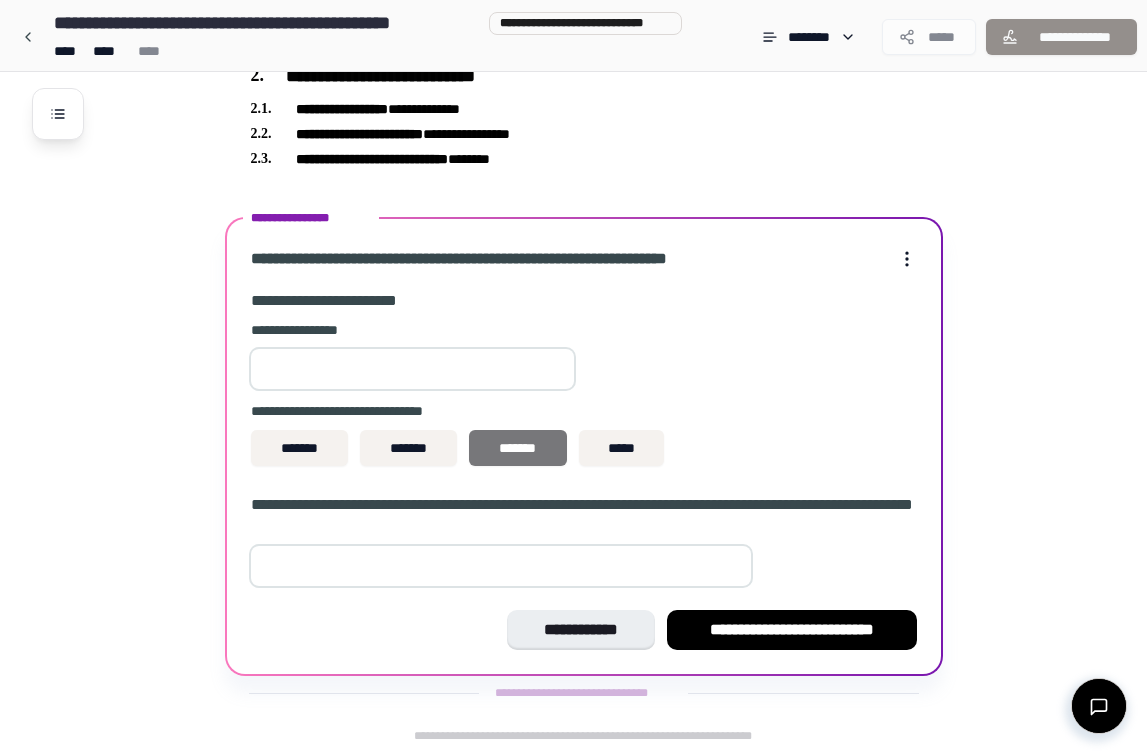 type on "****" 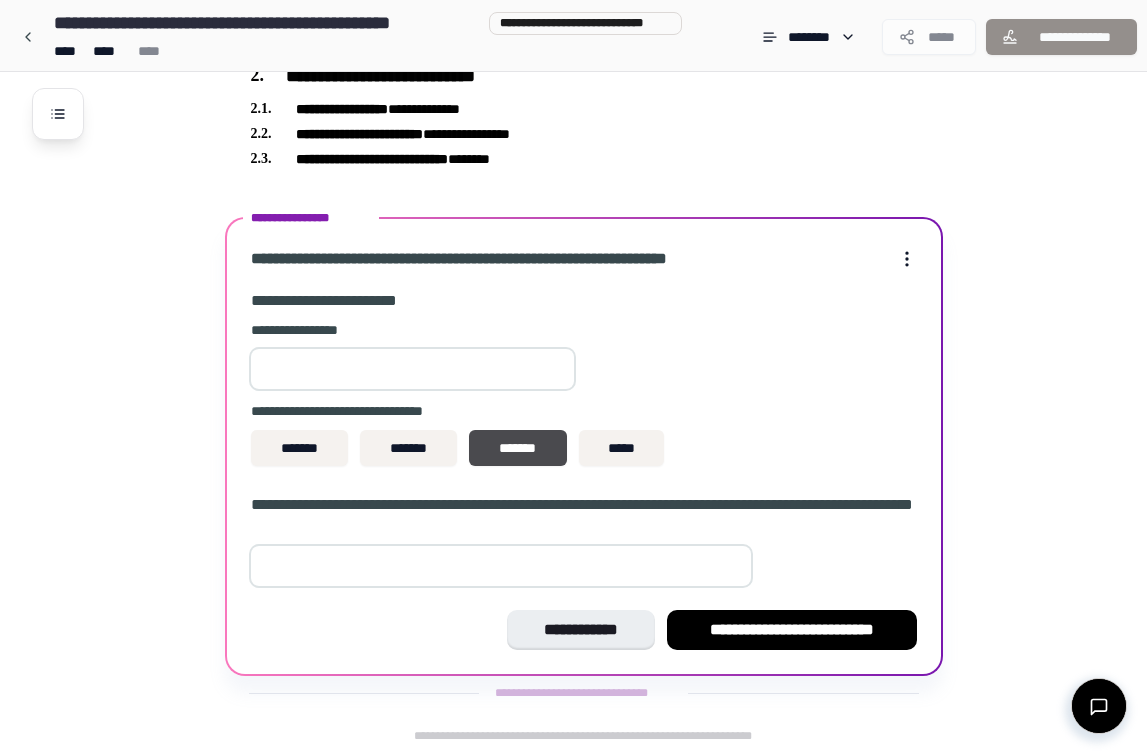 click at bounding box center (501, 566) 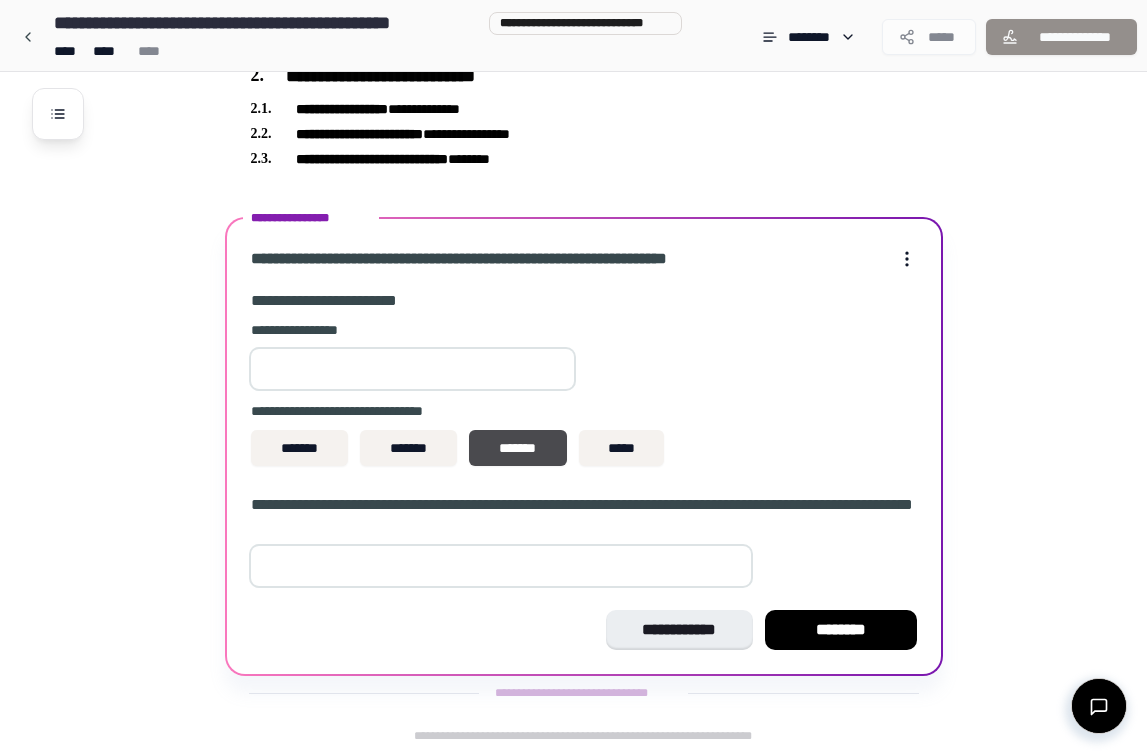 type on "*" 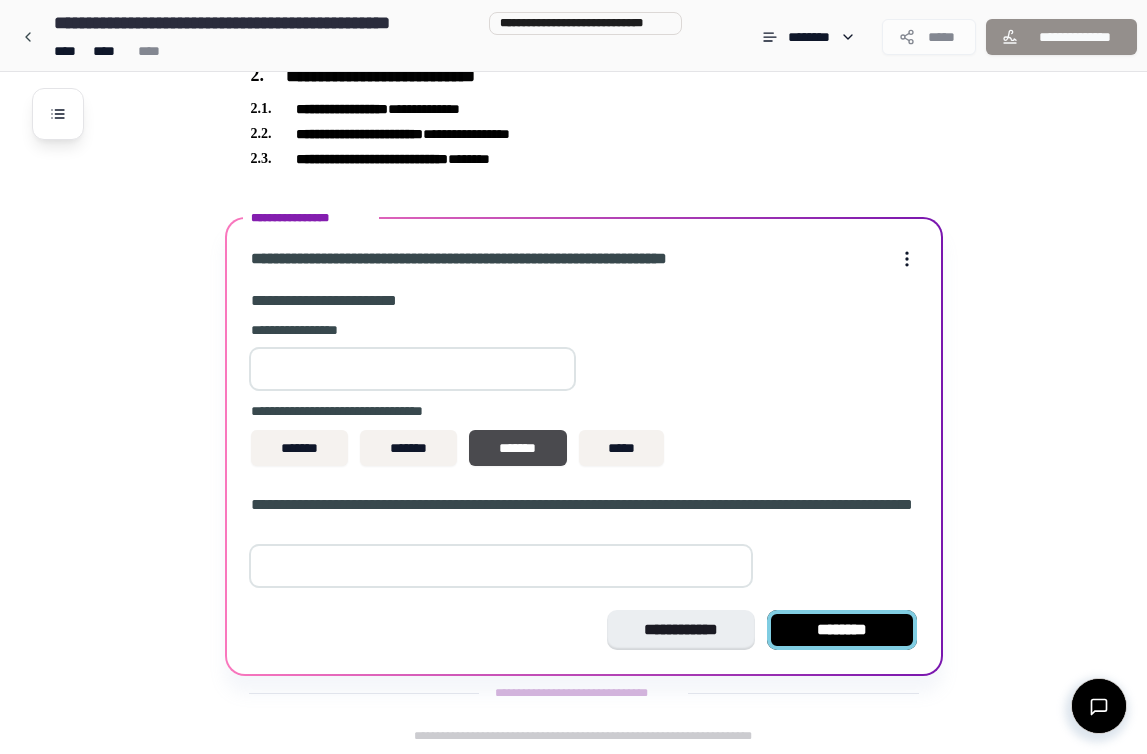 click on "********" at bounding box center (842, 630) 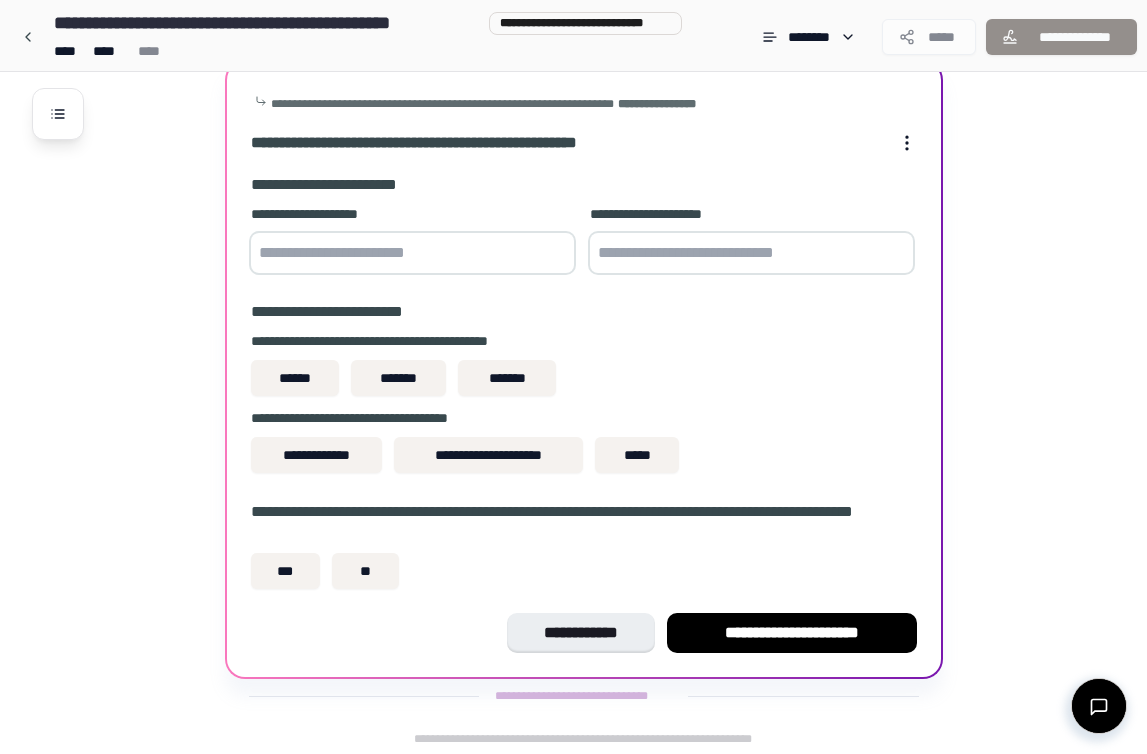 scroll, scrollTop: 581, scrollLeft: 0, axis: vertical 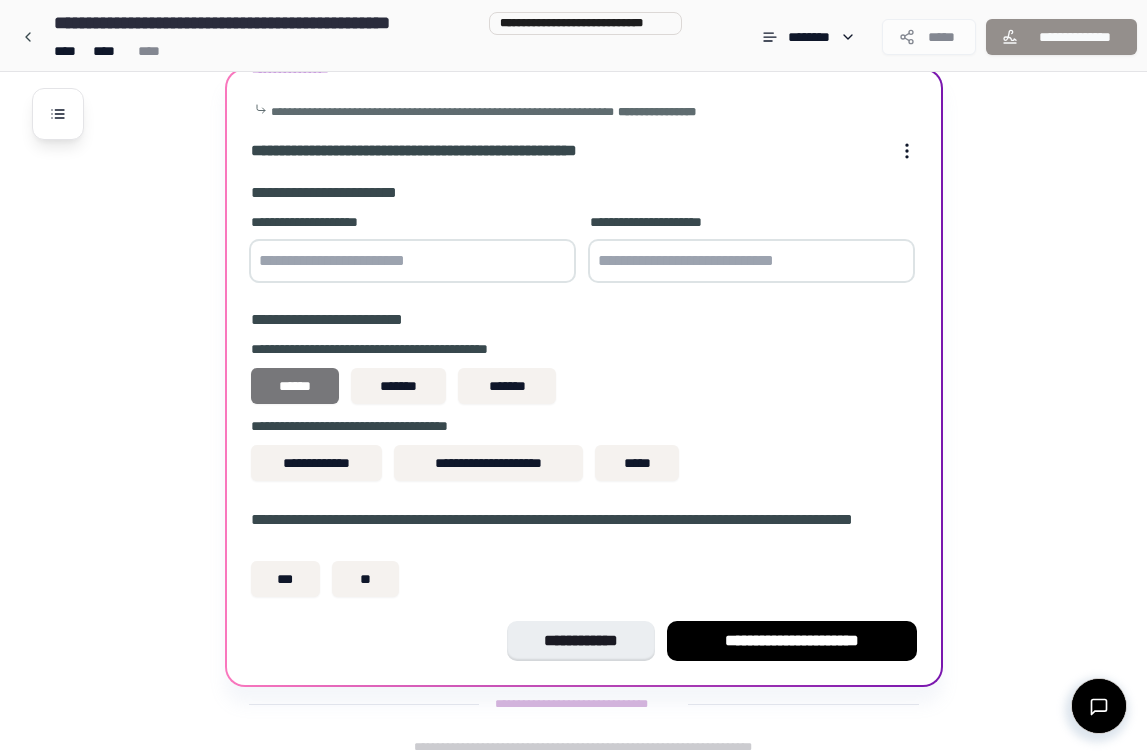 click on "******" at bounding box center (295, 386) 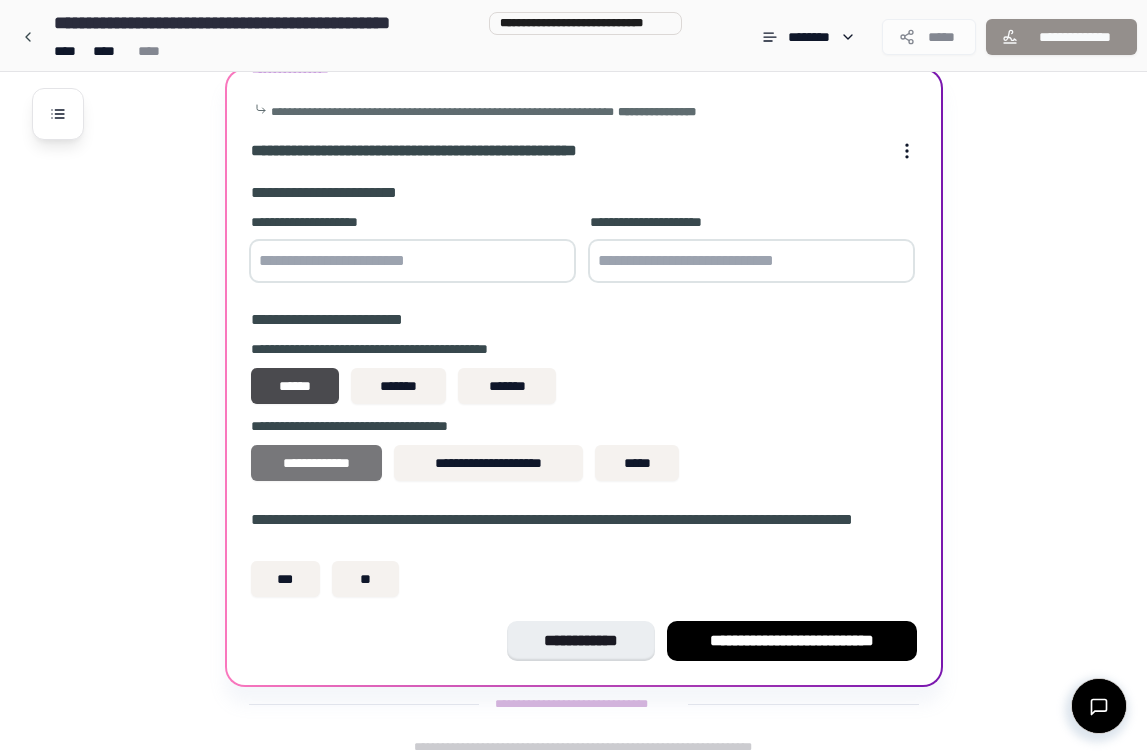 click on "**********" at bounding box center [317, 463] 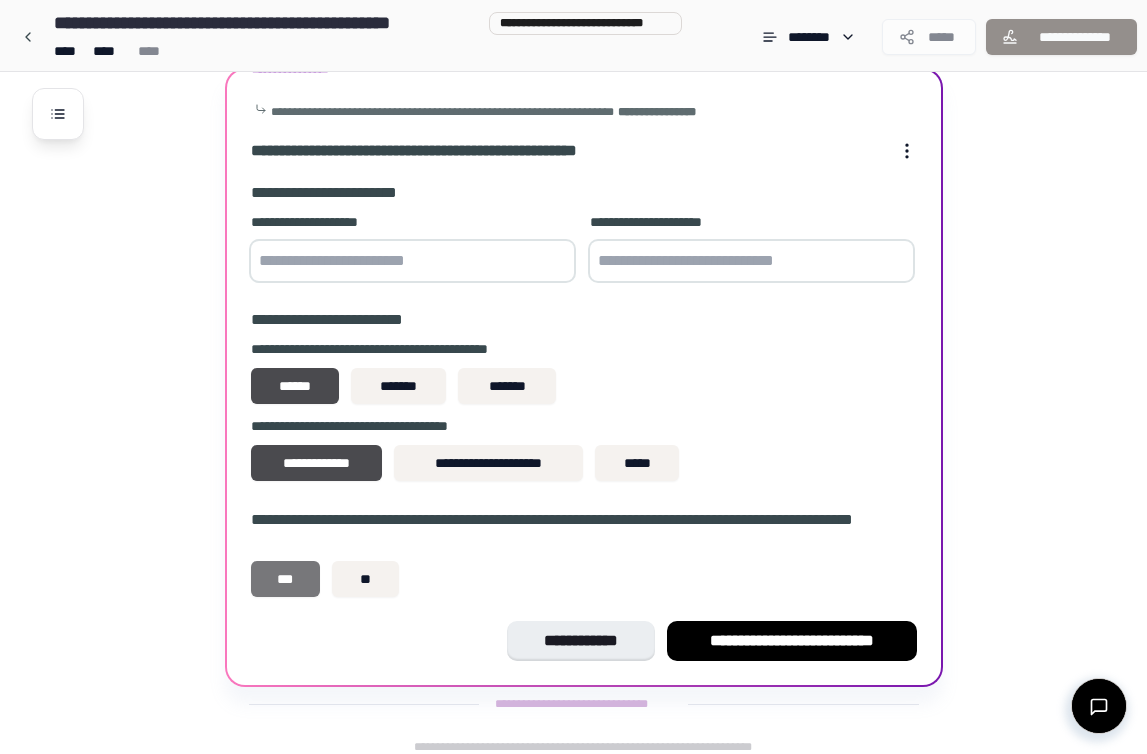 click on "***" at bounding box center (286, 579) 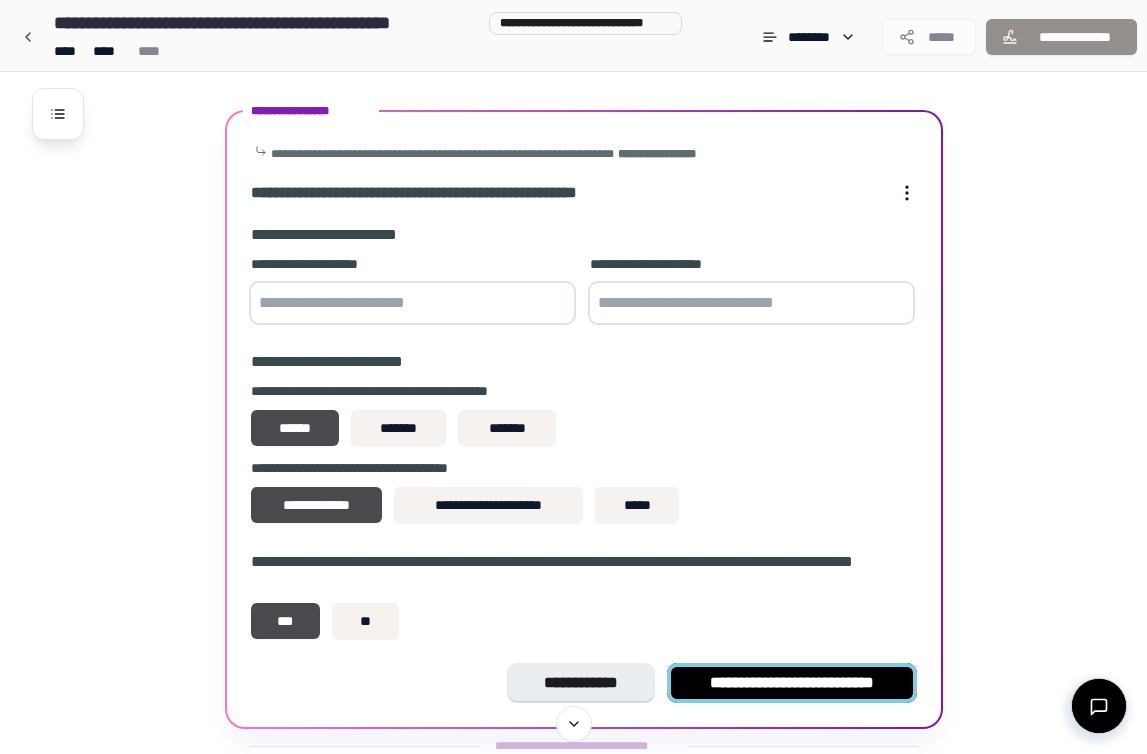 click on "**********" at bounding box center (792, 683) 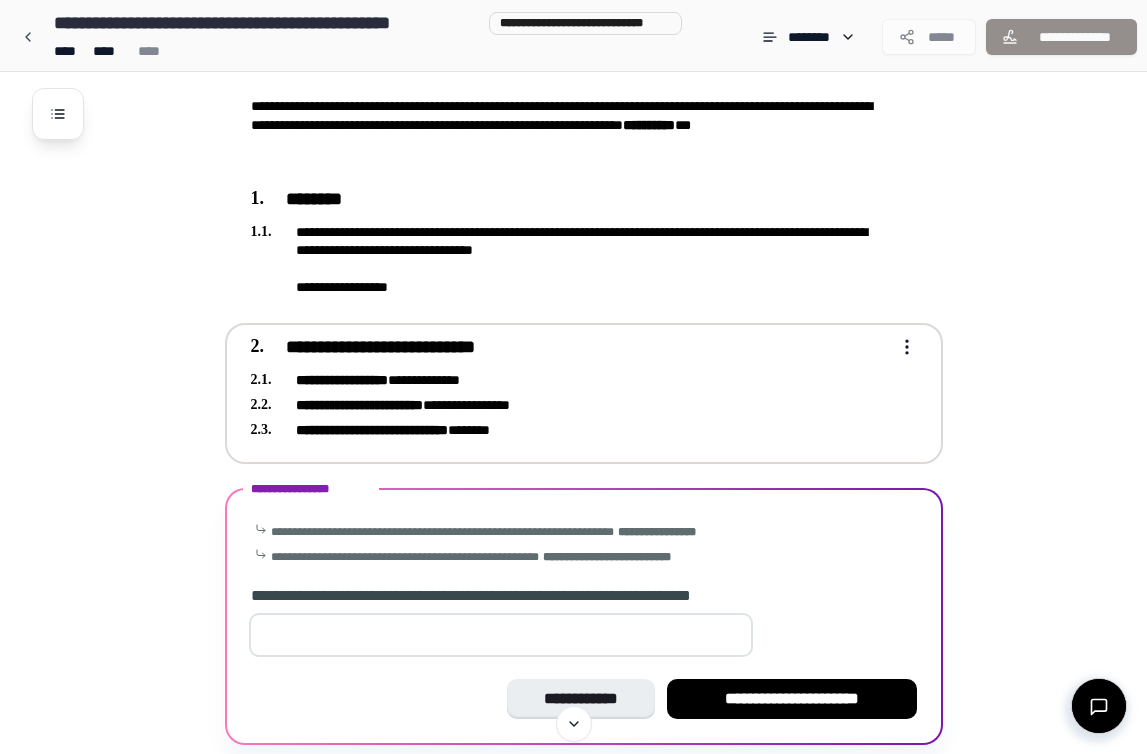 scroll, scrollTop: 231, scrollLeft: 0, axis: vertical 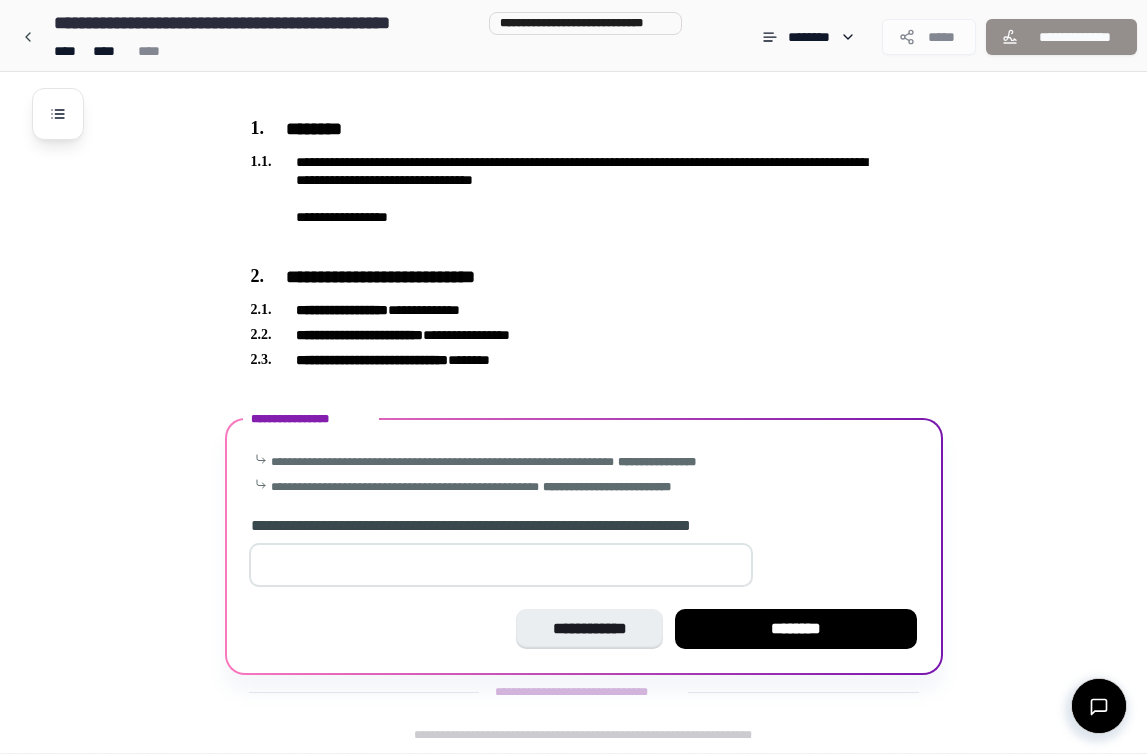 click on "*" at bounding box center [501, 565] 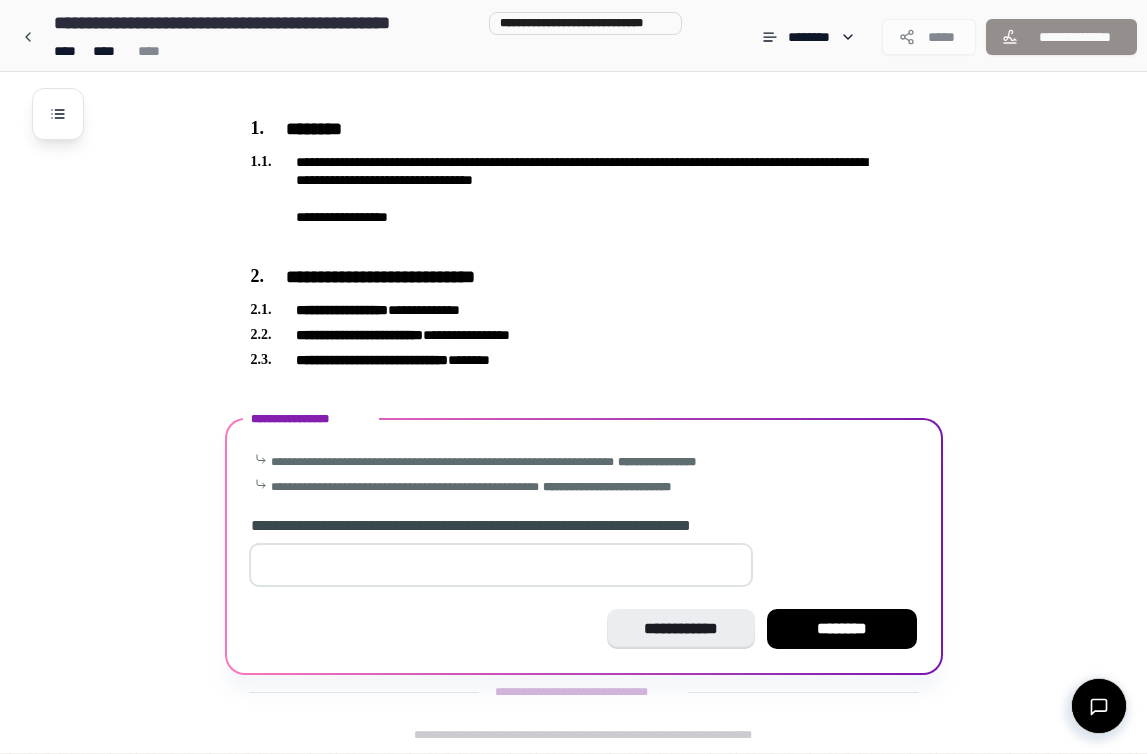 click on "*" at bounding box center (501, 565) 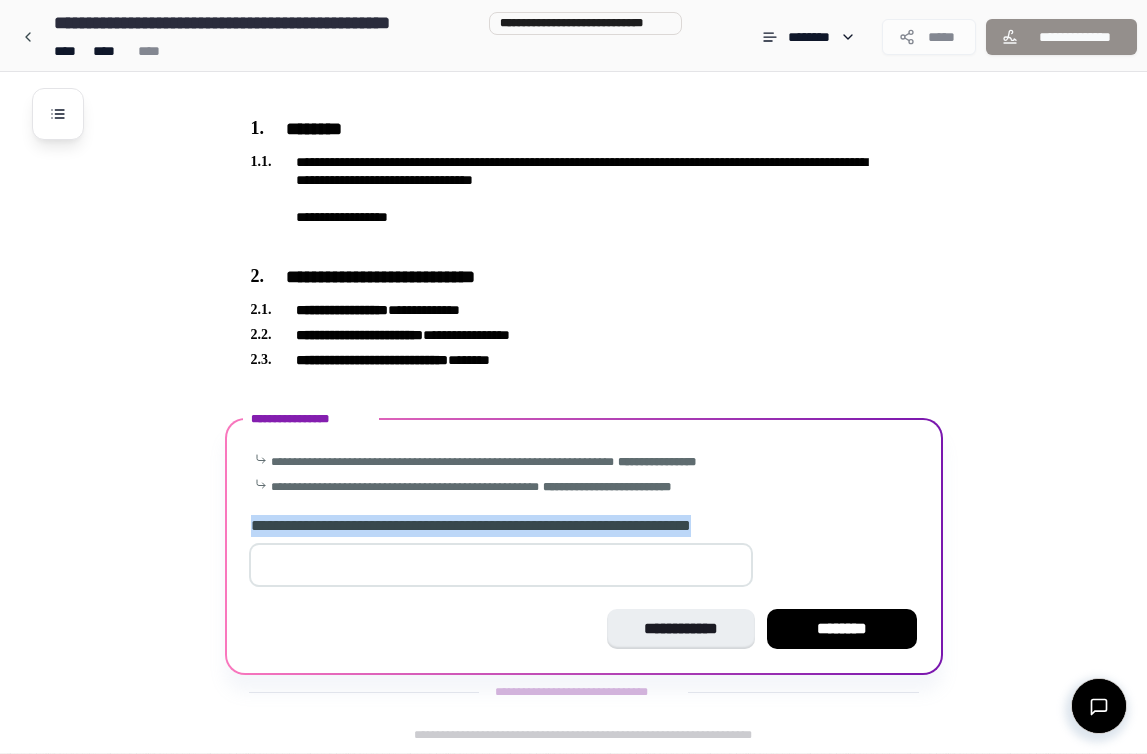 drag, startPoint x: 251, startPoint y: 525, endPoint x: 751, endPoint y: 536, distance: 500.12097 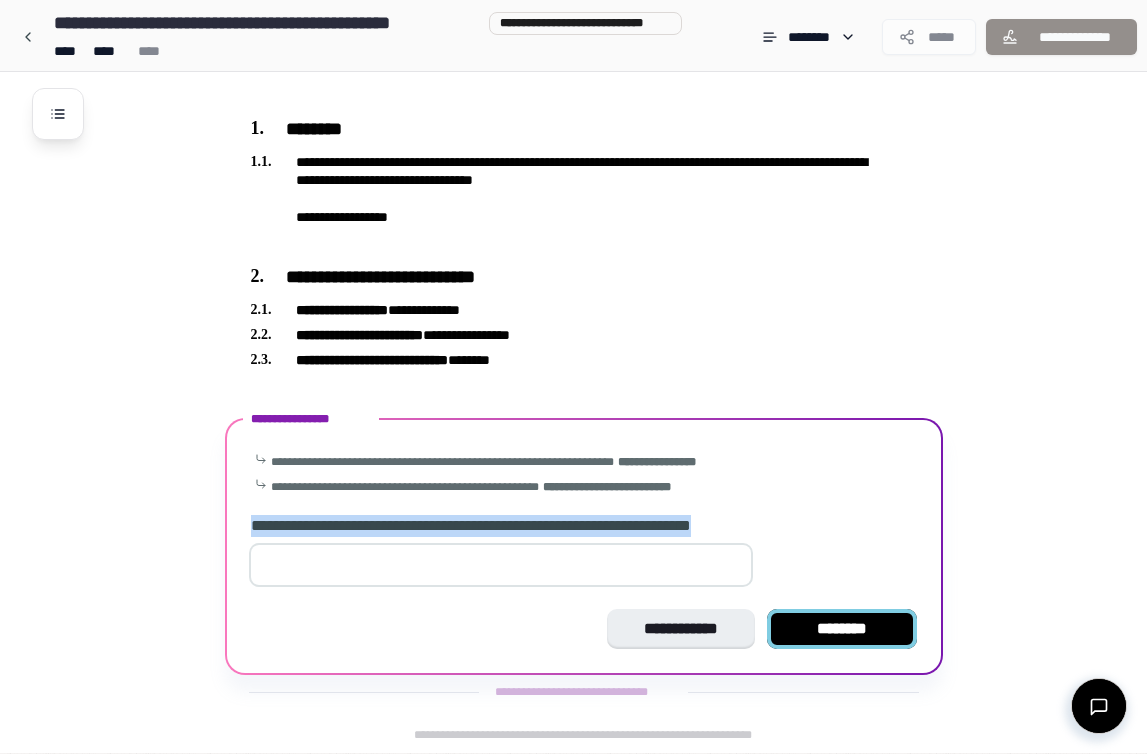 click on "********" at bounding box center [842, 629] 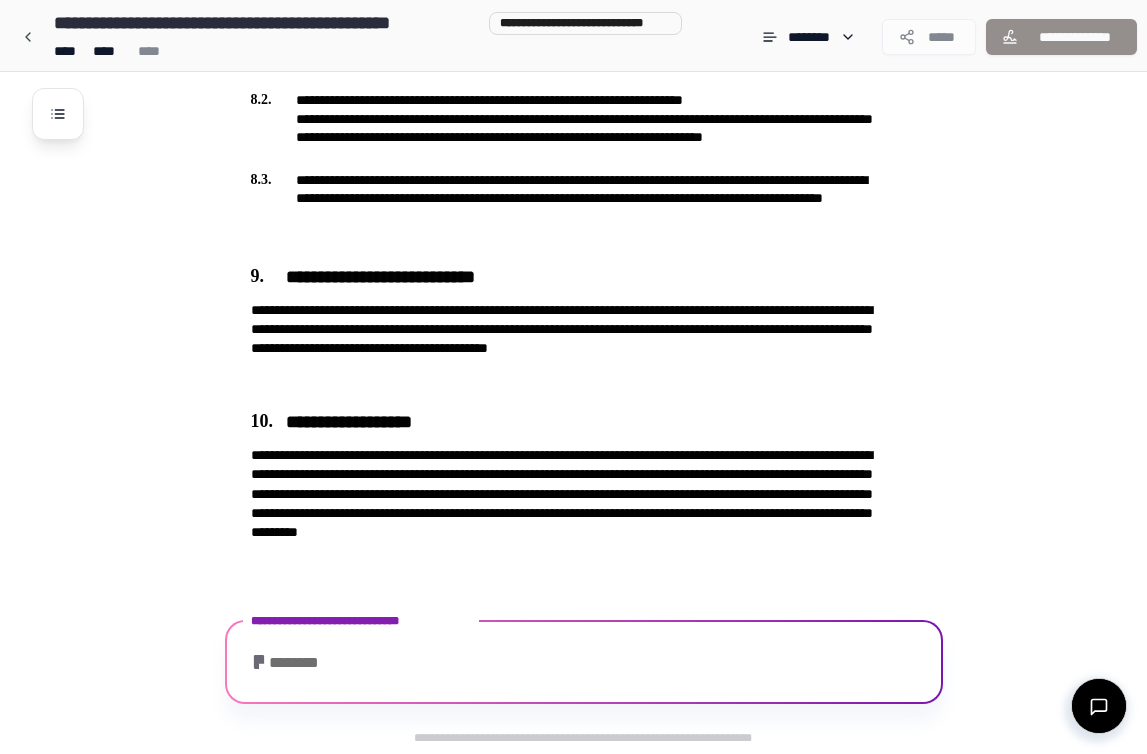 scroll, scrollTop: 2982, scrollLeft: 0, axis: vertical 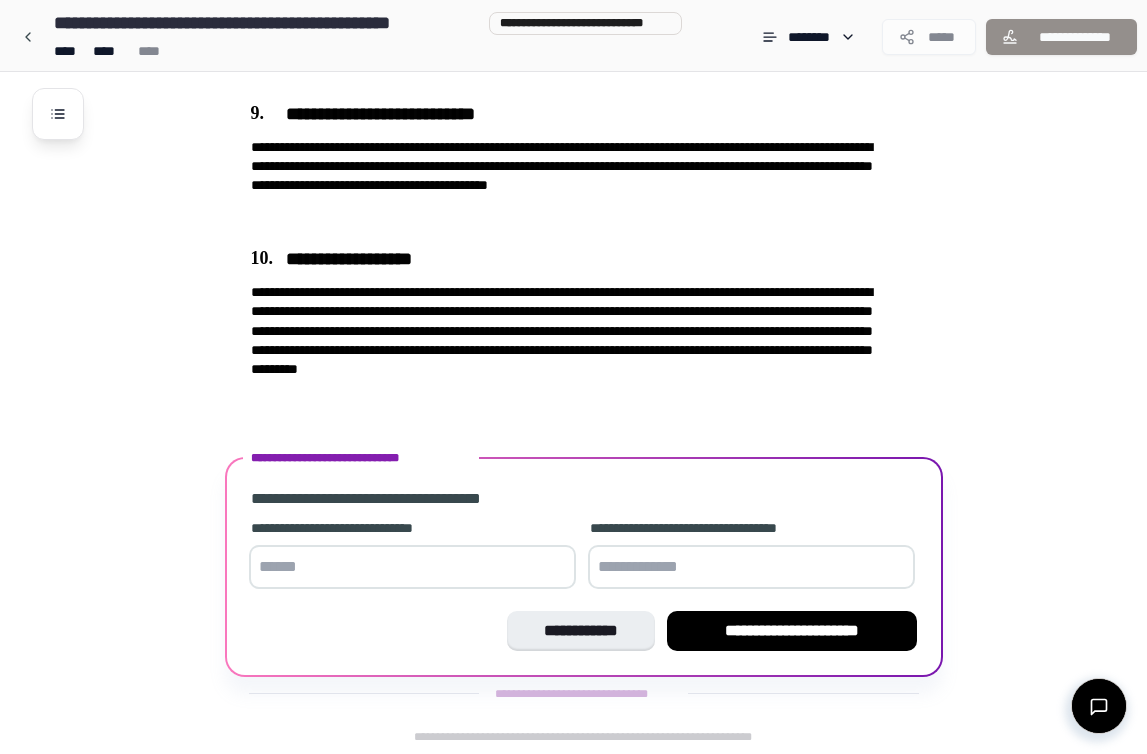 click at bounding box center (412, 567) 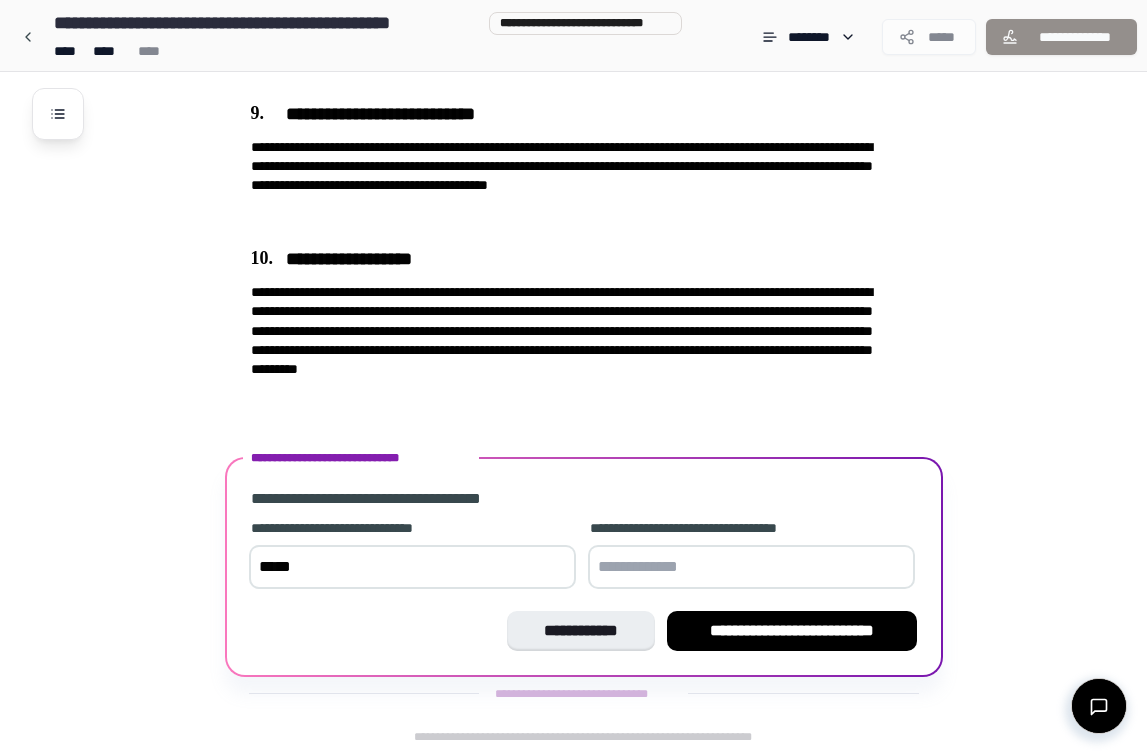 type on "*****" 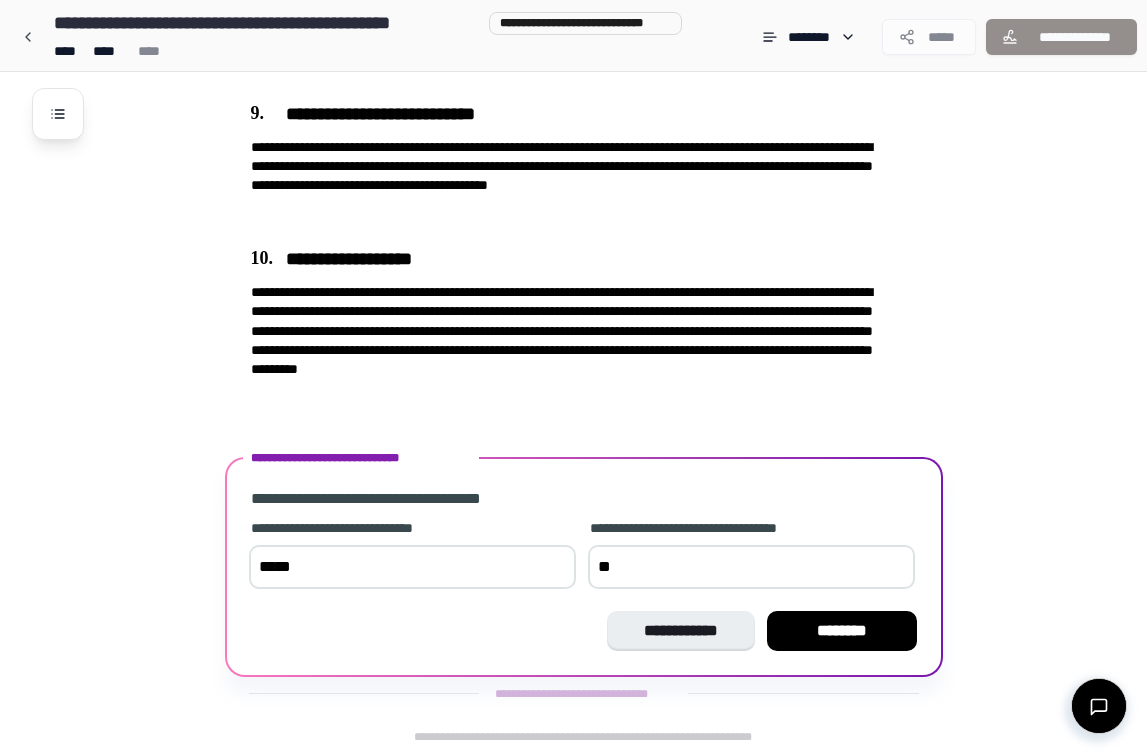 type on "*" 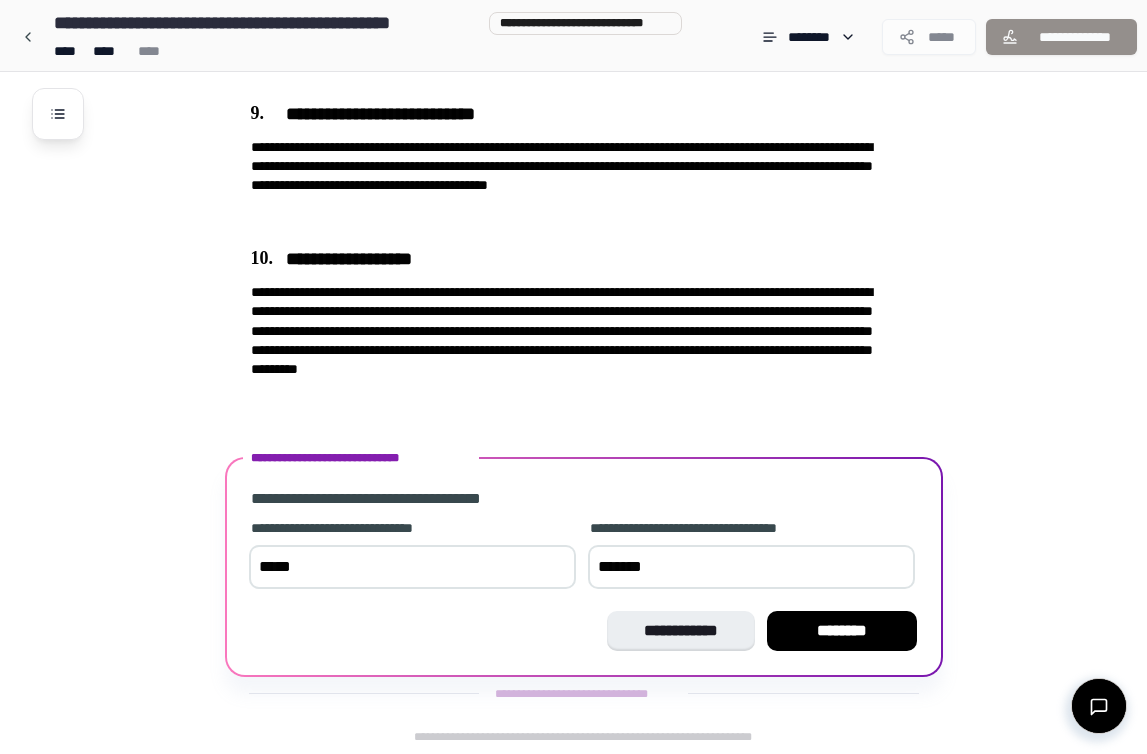 drag, startPoint x: 672, startPoint y: 565, endPoint x: 508, endPoint y: 565, distance: 164 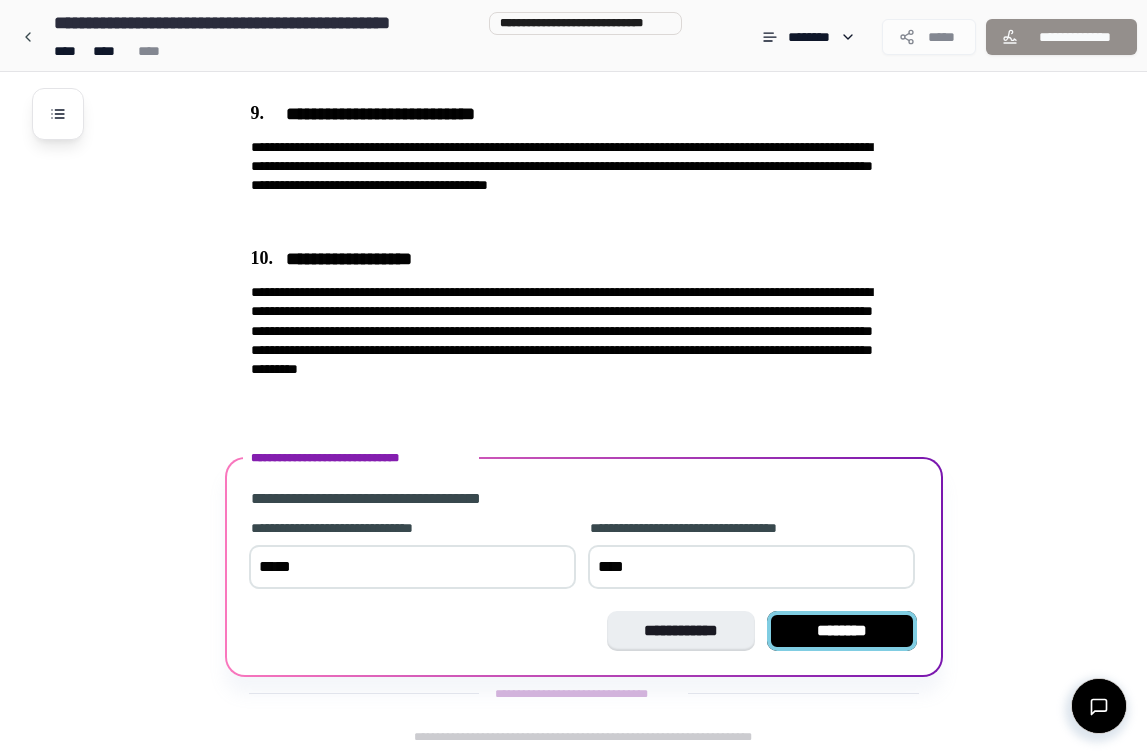 type on "****" 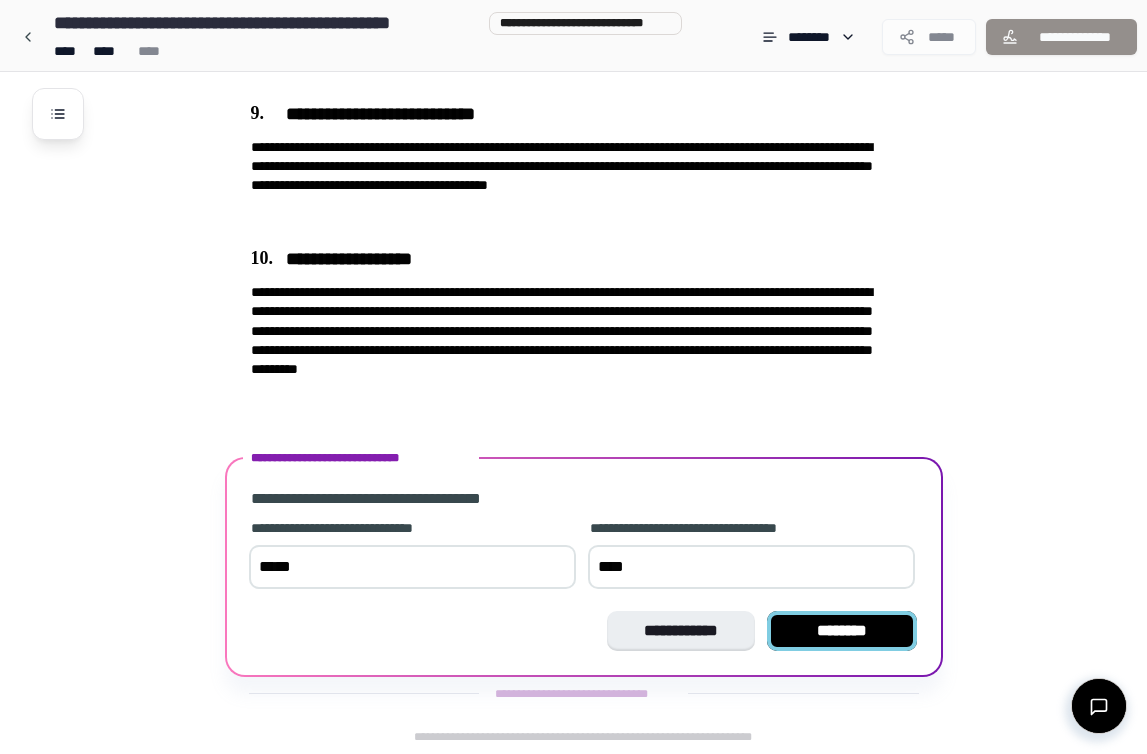 click on "********" at bounding box center [842, 631] 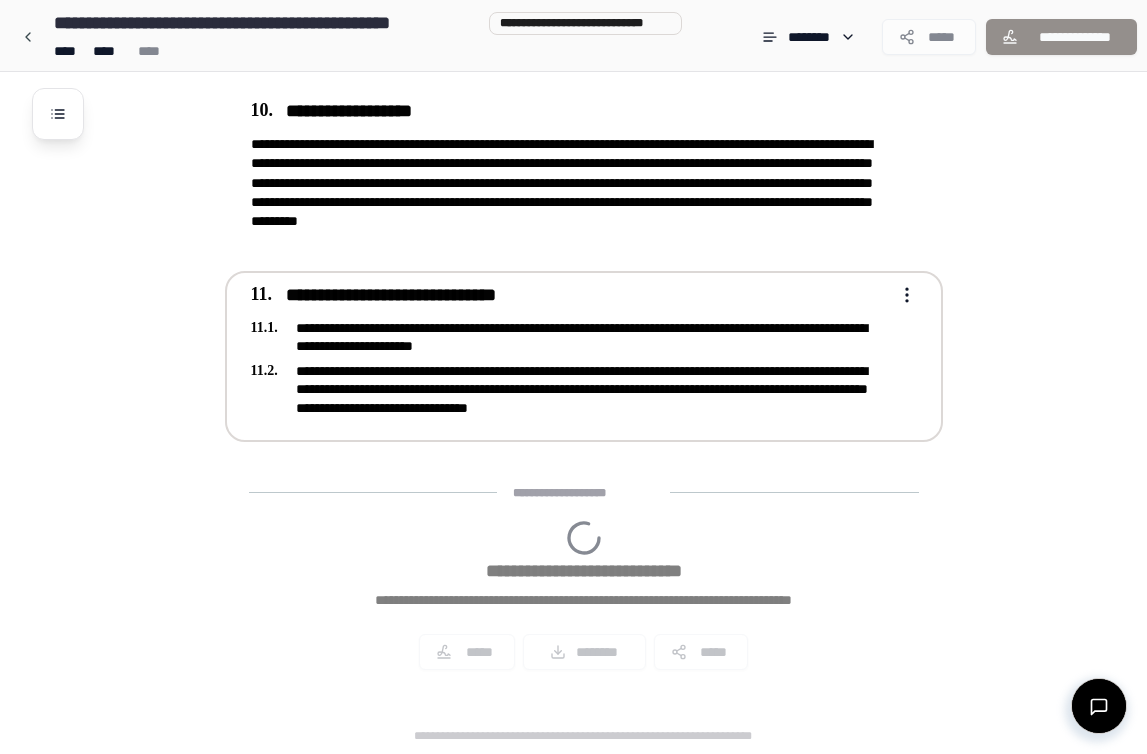 scroll, scrollTop: 3264, scrollLeft: 0, axis: vertical 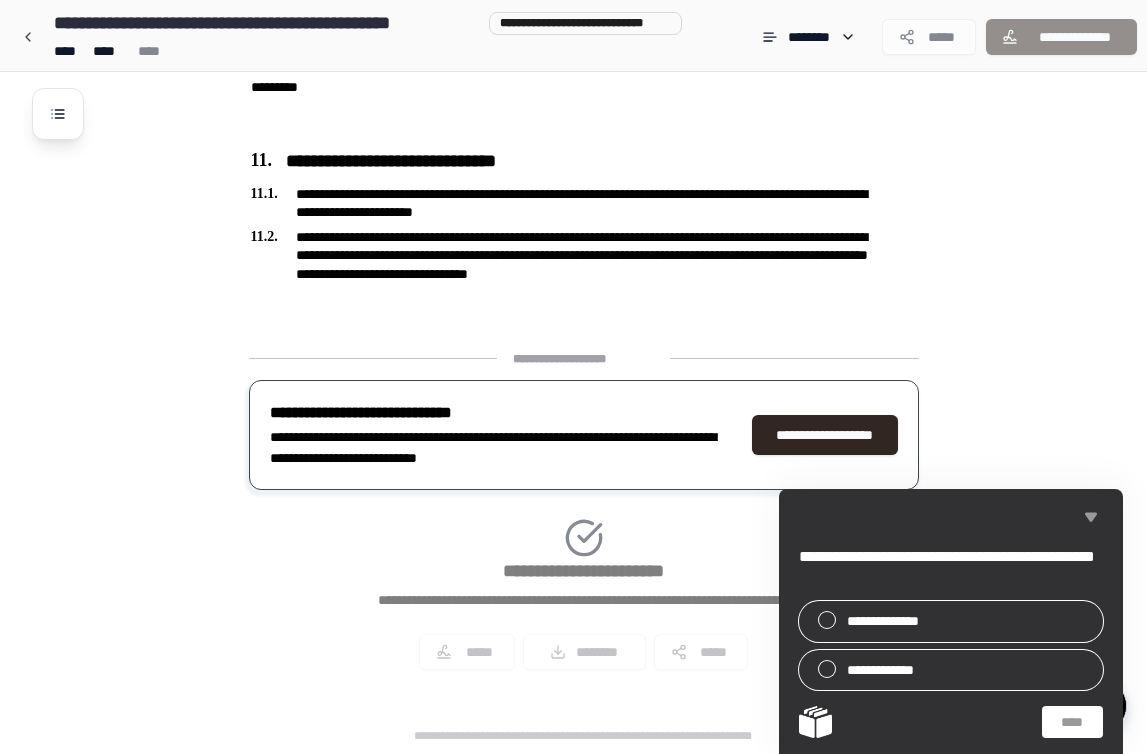 click 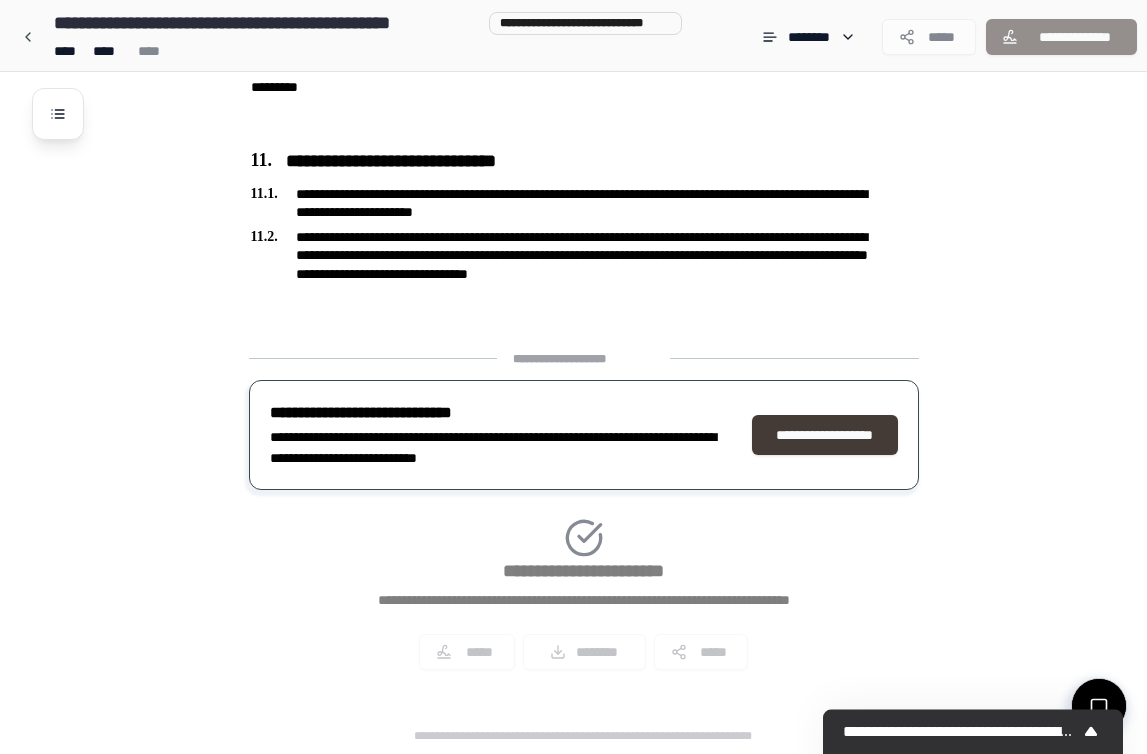 click on "**********" at bounding box center [825, 435] 